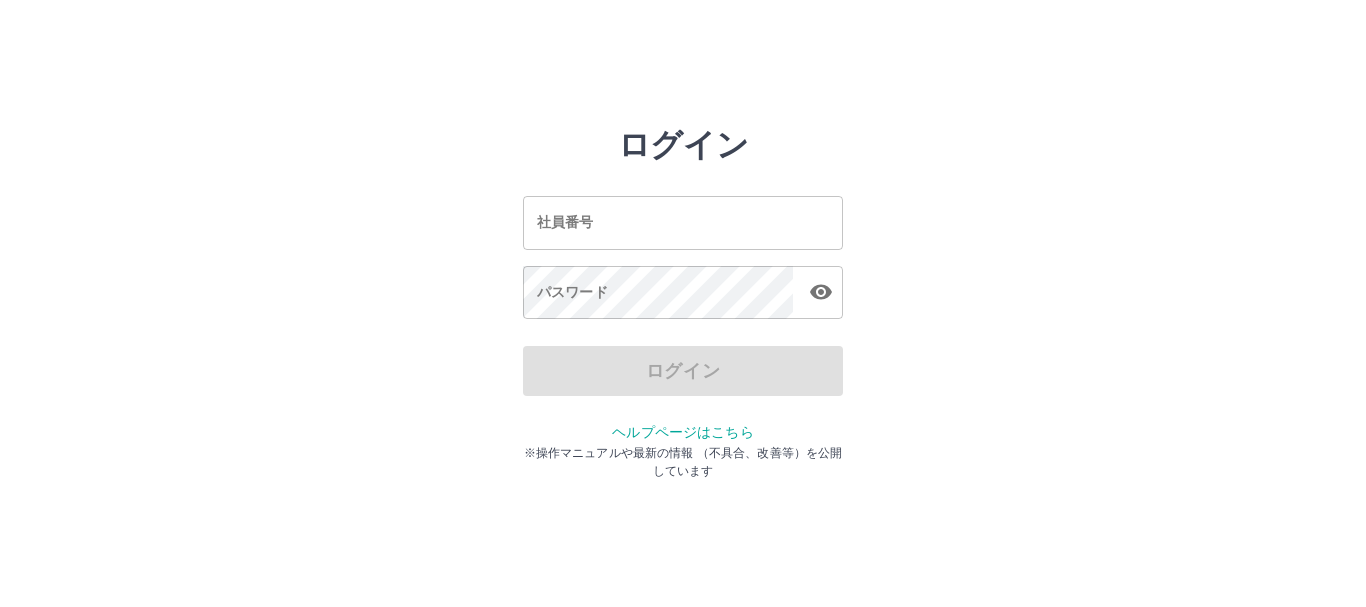 scroll, scrollTop: 0, scrollLeft: 0, axis: both 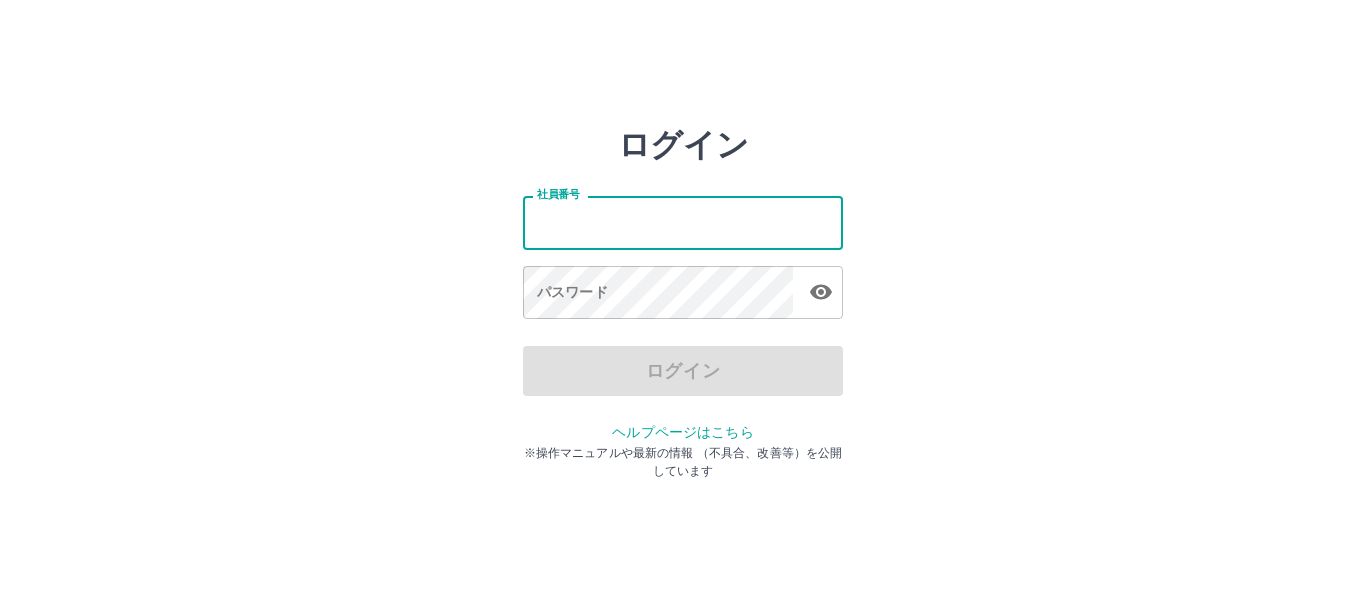 click on "社員番号" at bounding box center [683, 222] 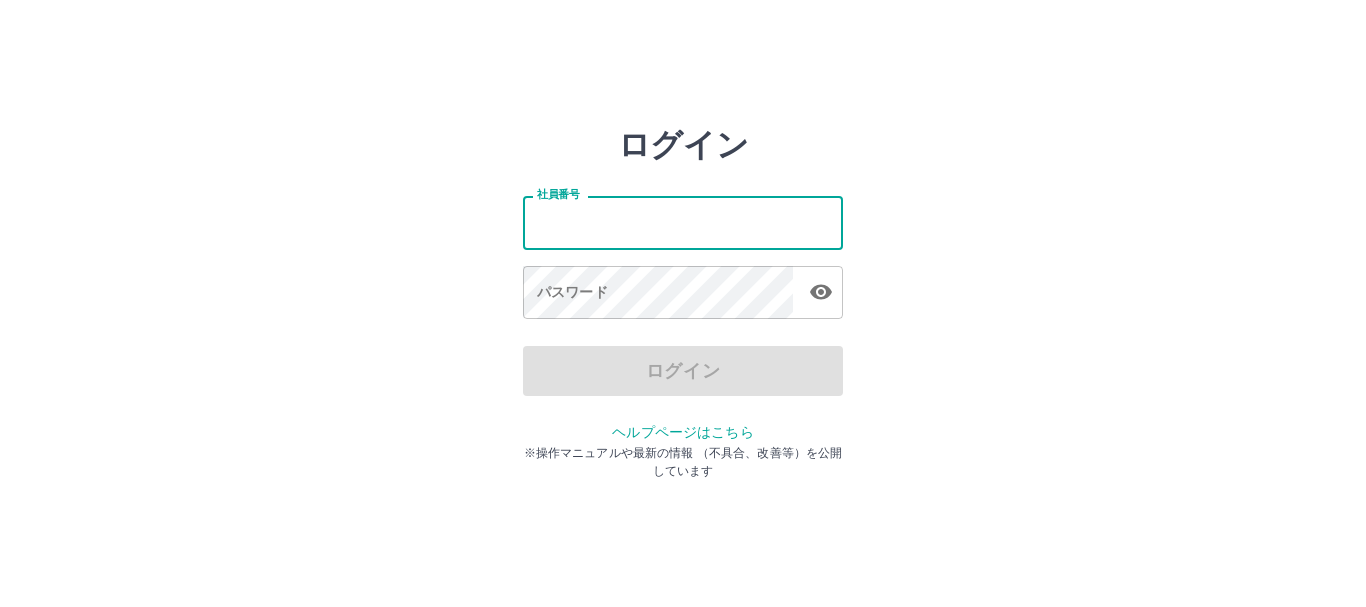type on "*******" 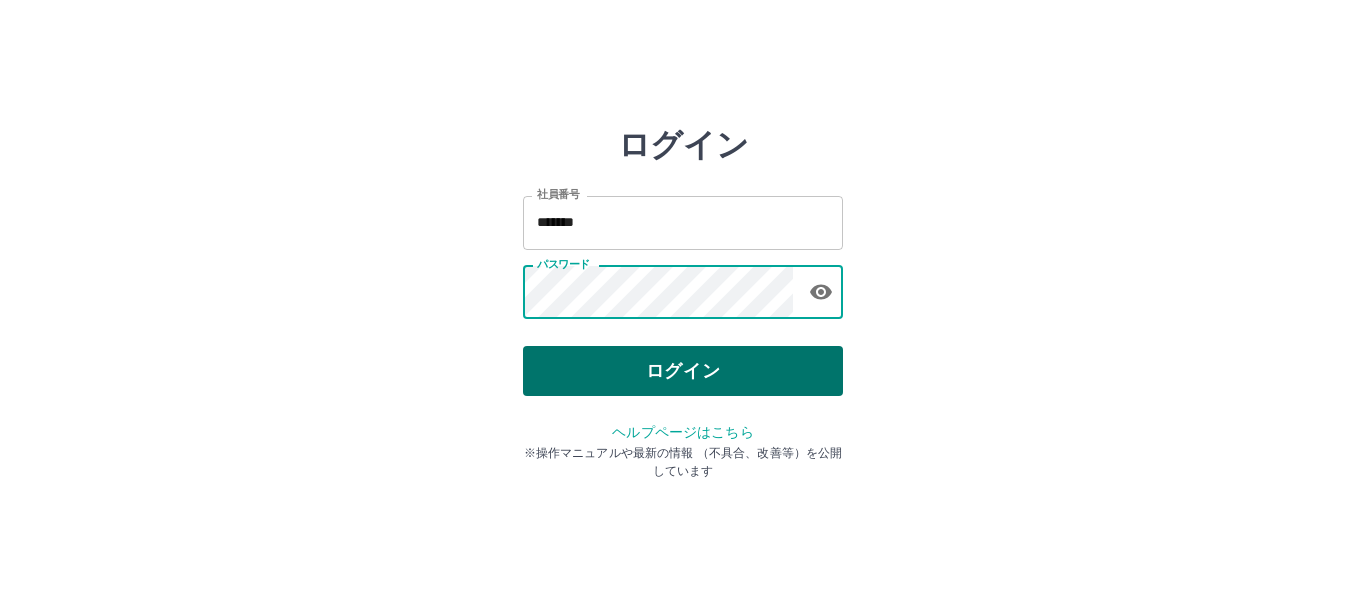 click on "ログイン" at bounding box center [683, 371] 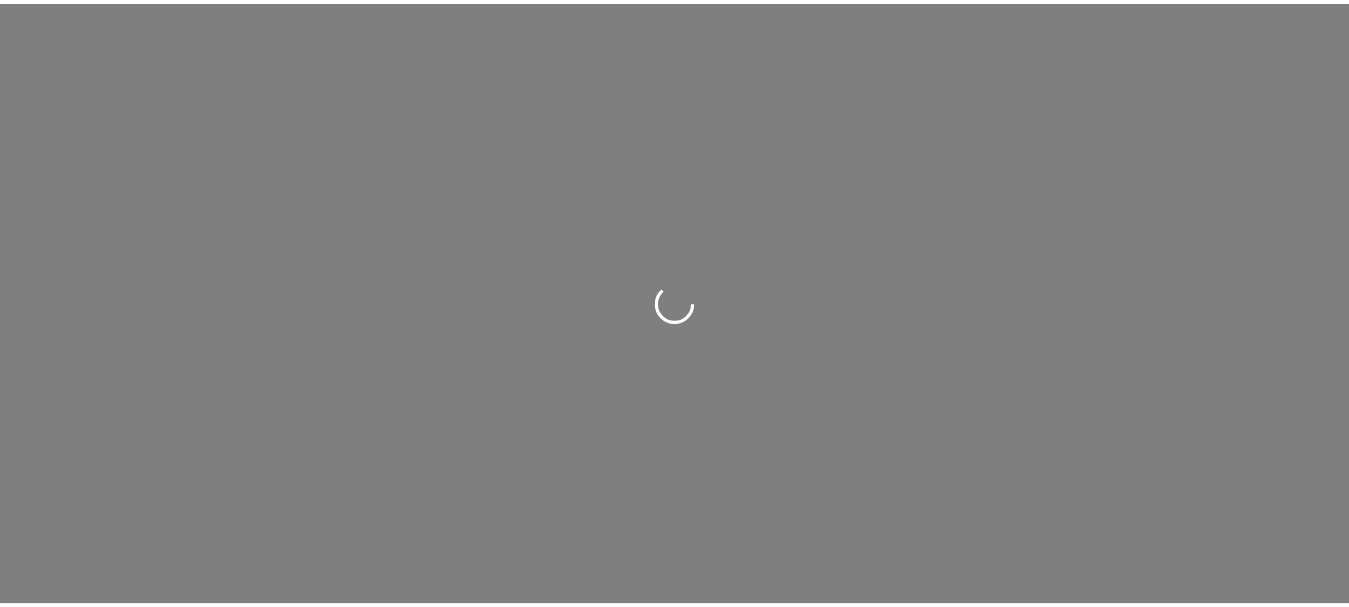 scroll, scrollTop: 0, scrollLeft: 0, axis: both 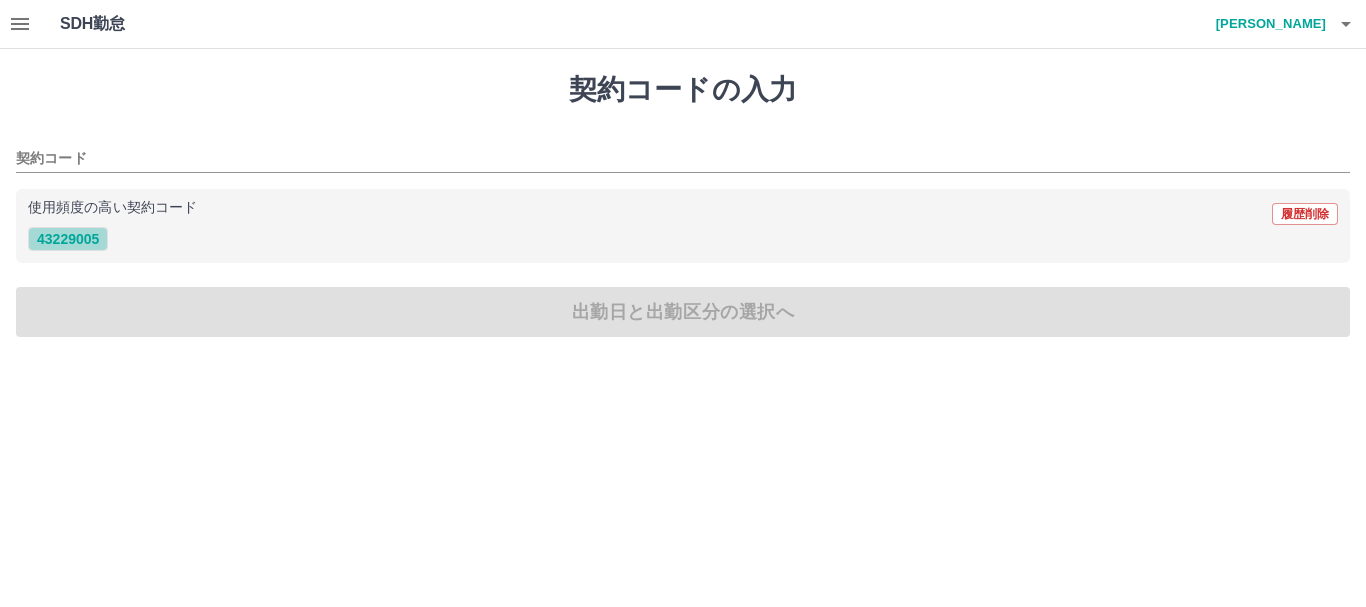 click on "43229005" at bounding box center [68, 239] 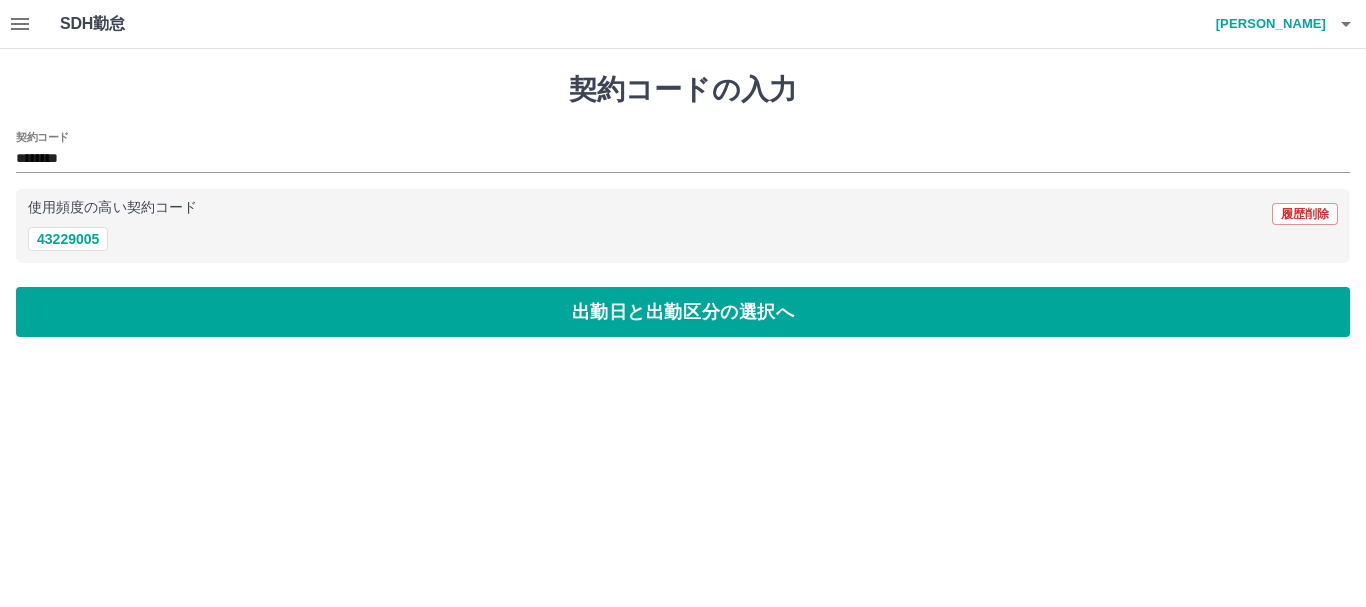 click on "契約コードの入力 契約コード ******** 使用頻度の高い契約コード 履歴削除 43229005 出勤日と出勤区分の選択へ" at bounding box center (683, 205) 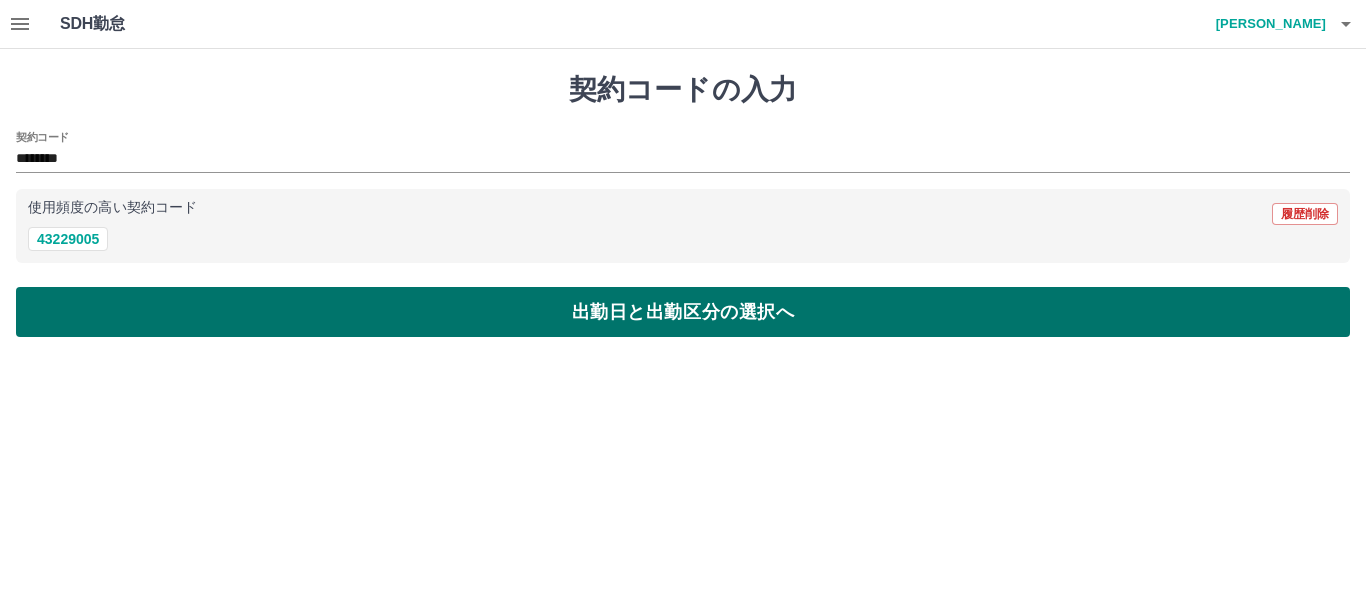 click on "出勤日と出勤区分の選択へ" at bounding box center (683, 312) 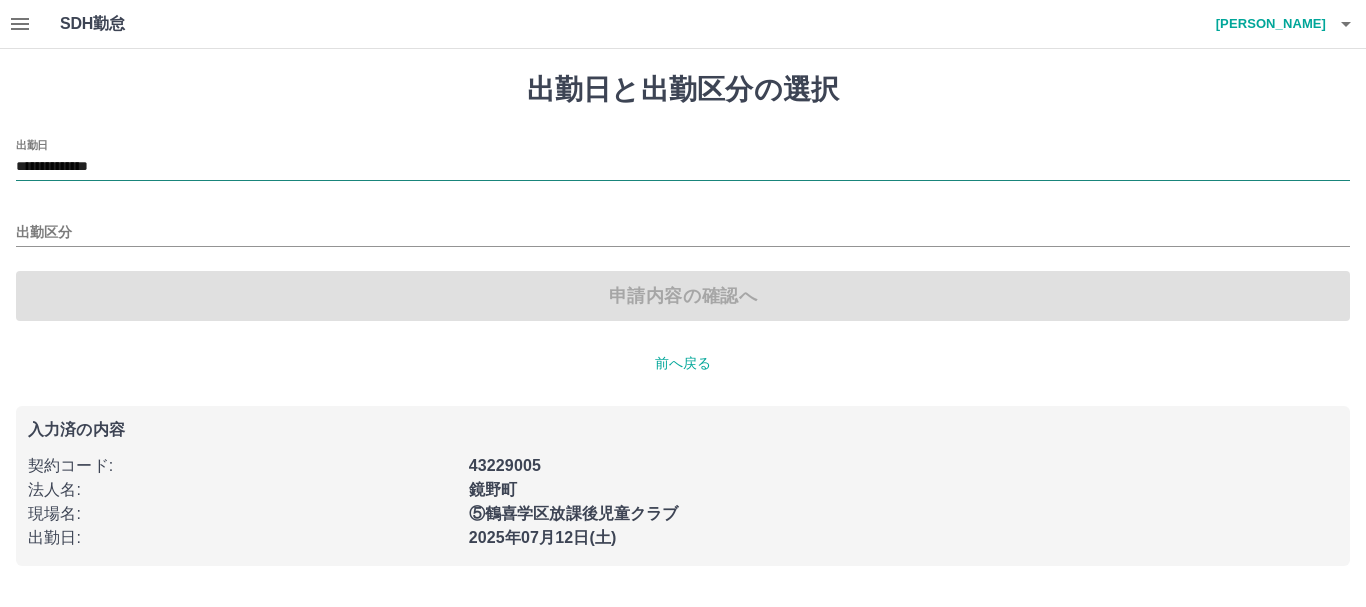 click on "**********" at bounding box center [683, 167] 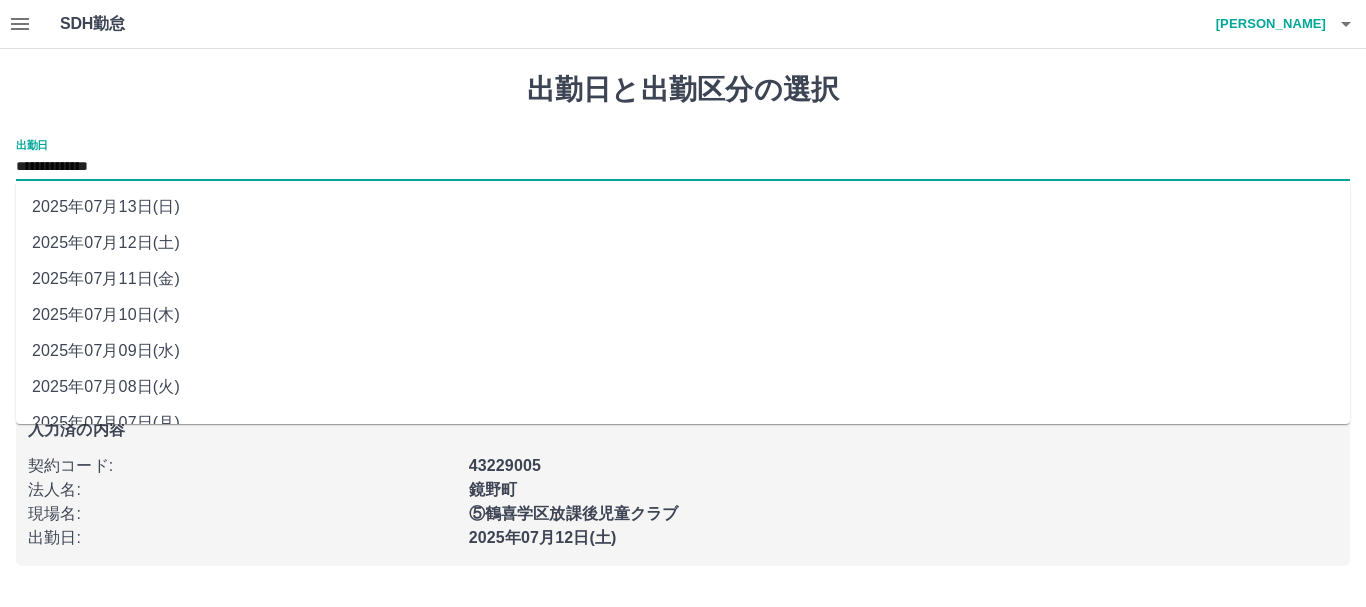click on "2025年07月10日(木)" at bounding box center (683, 315) 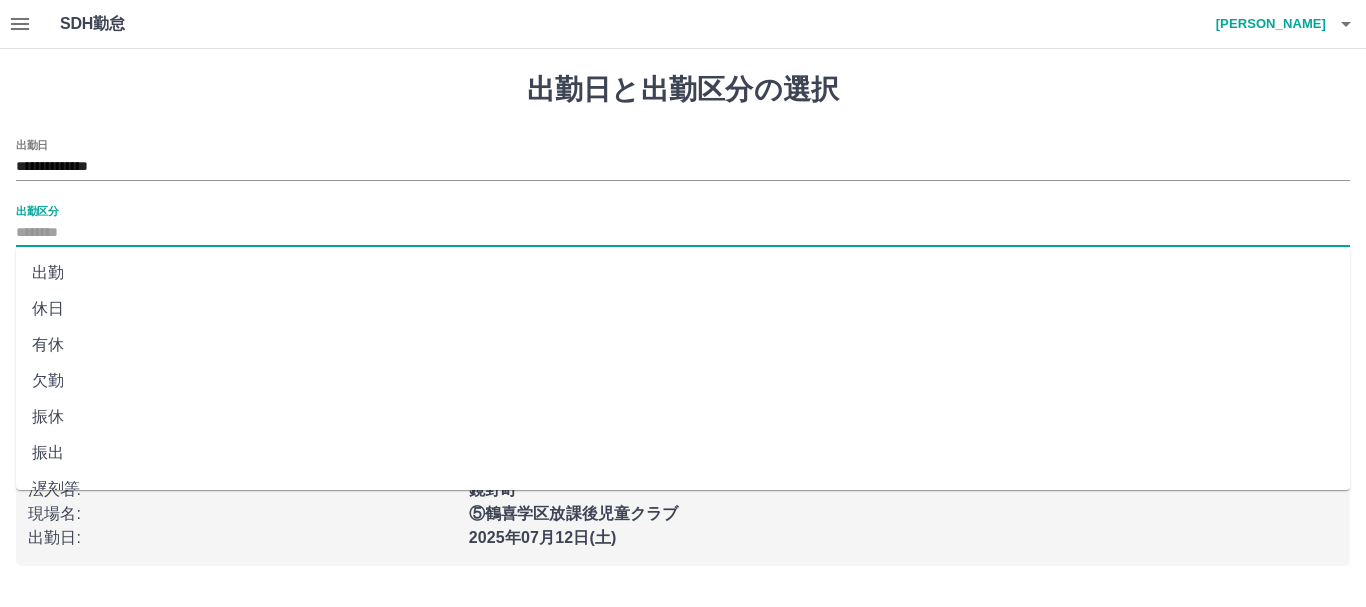 click on "出勤区分" at bounding box center (683, 233) 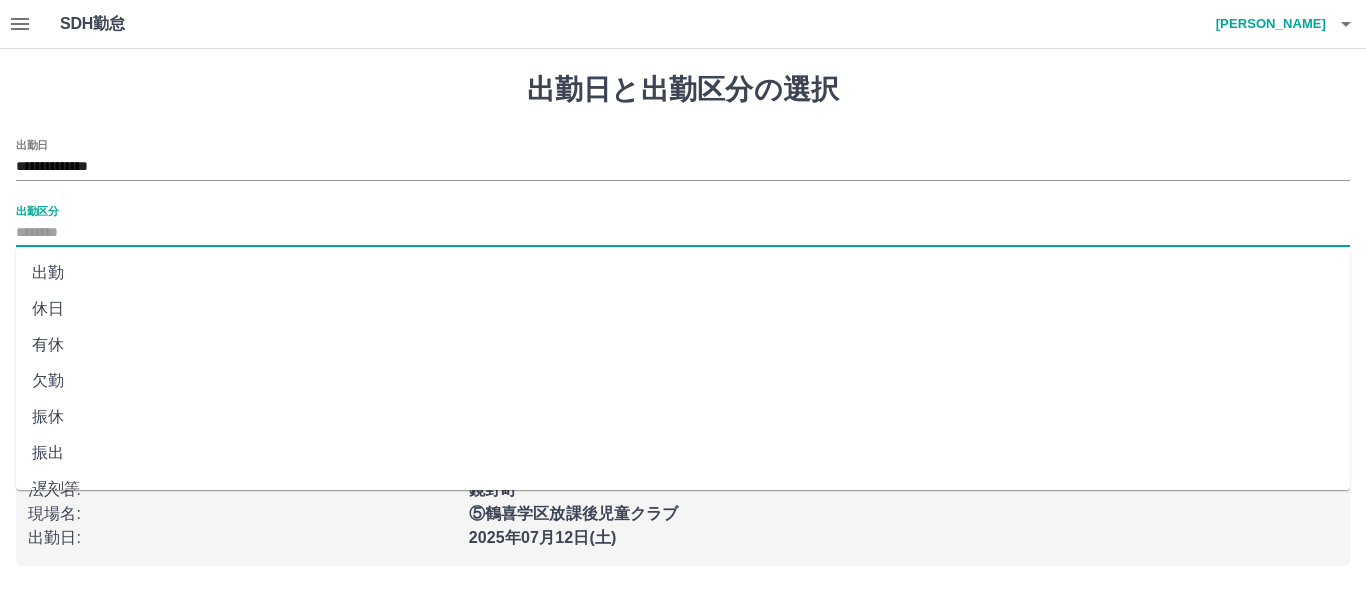 click on "出勤" at bounding box center (683, 273) 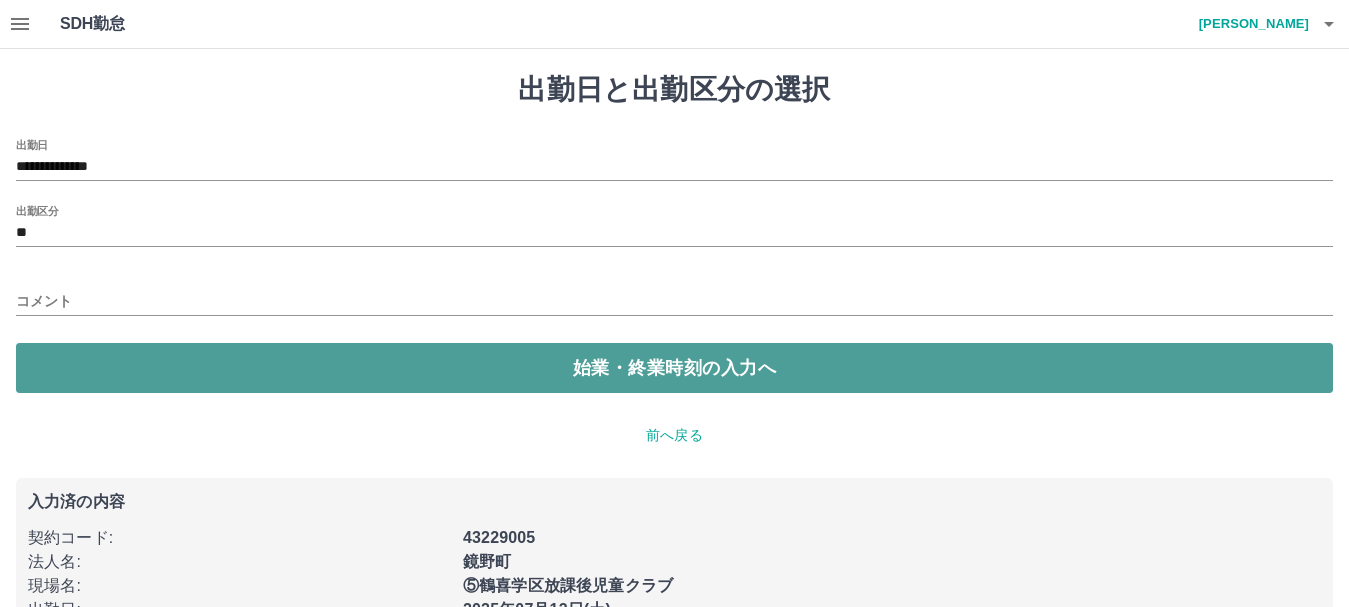 click on "始業・終業時刻の入力へ" at bounding box center [674, 368] 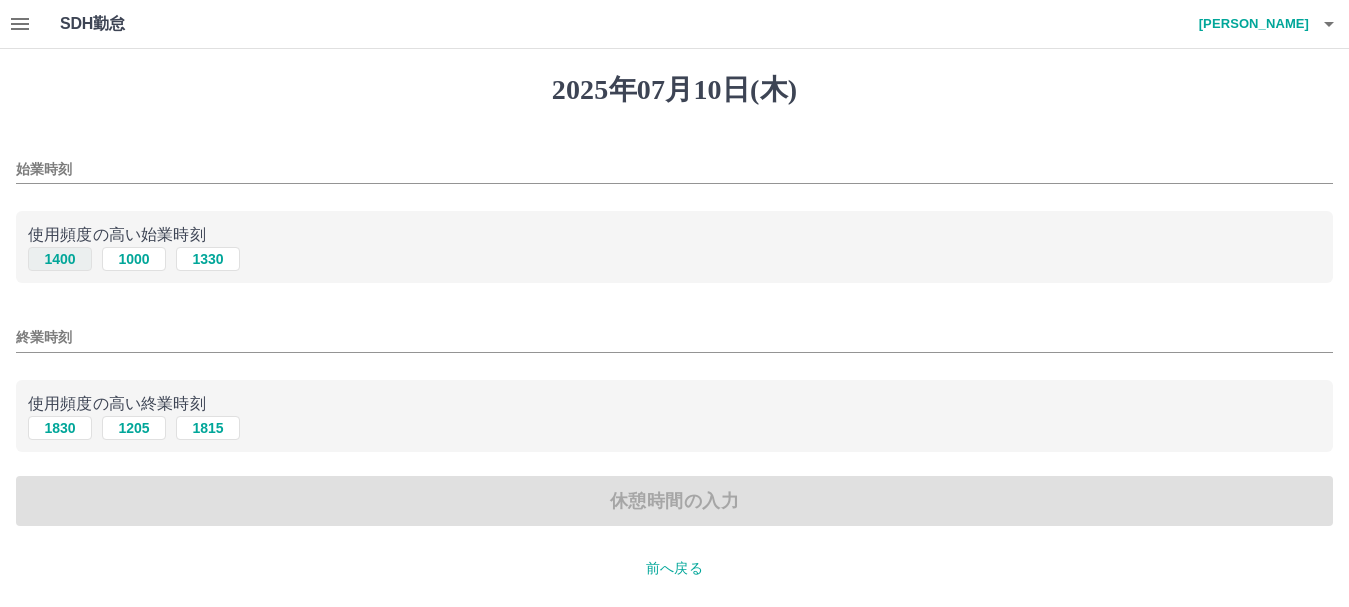 click on "1400" at bounding box center [60, 259] 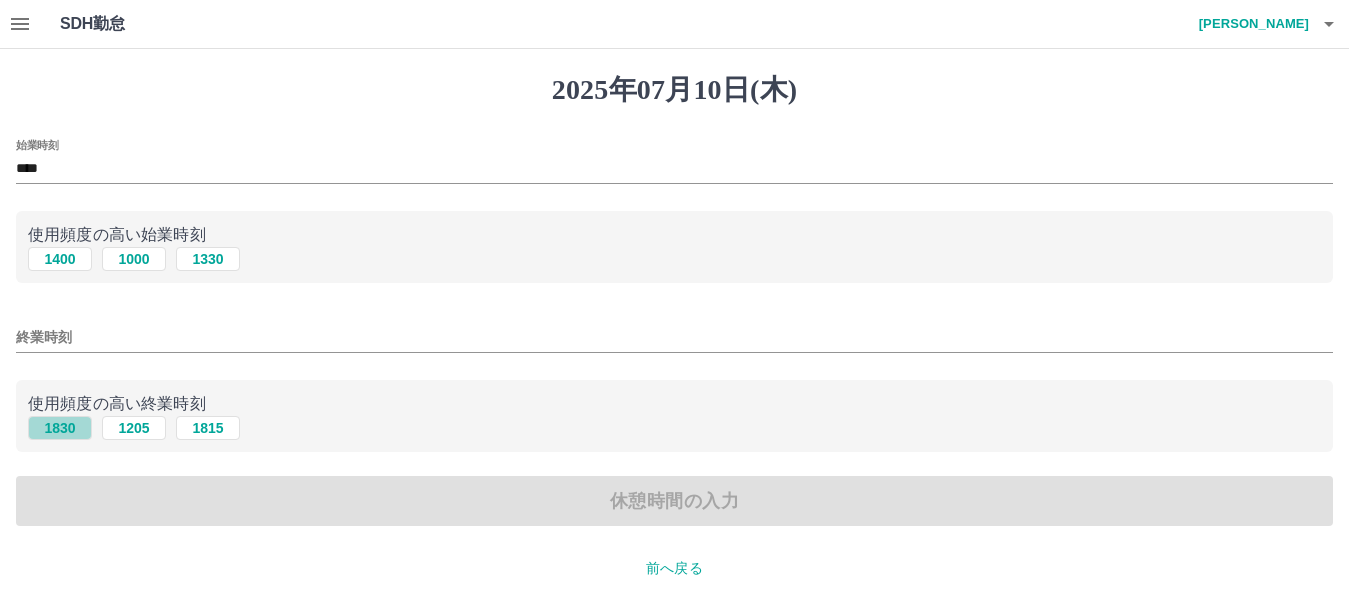 click on "1830" at bounding box center (60, 428) 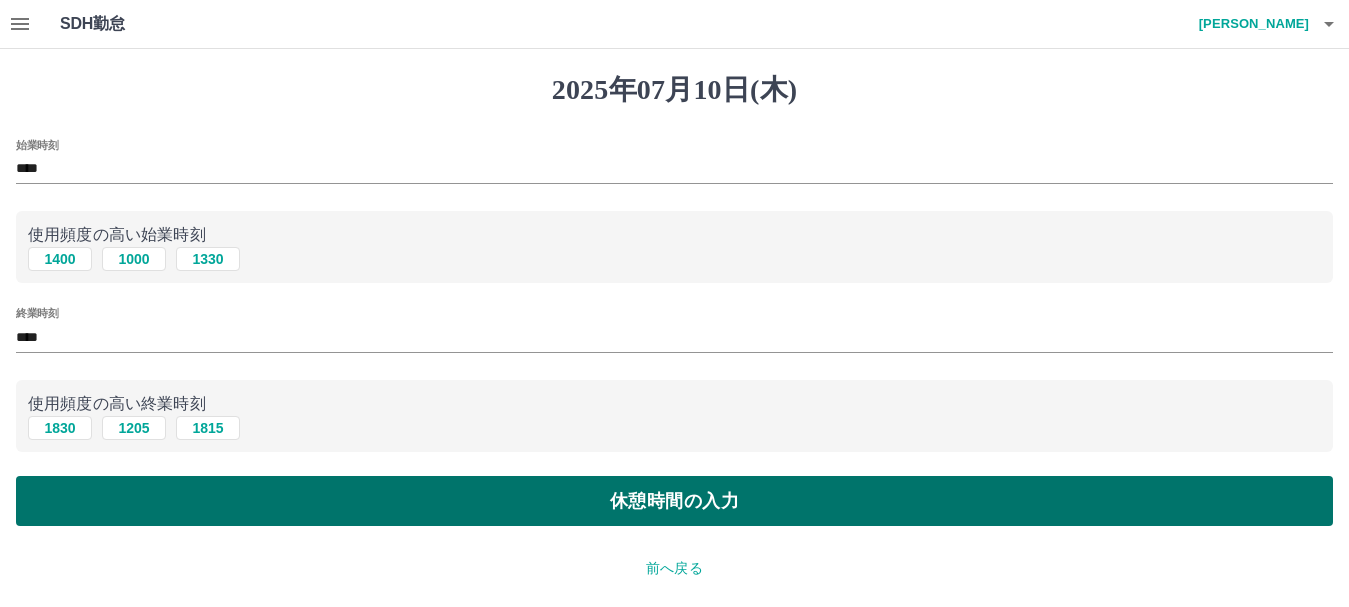 click on "休憩時間の入力" at bounding box center [674, 501] 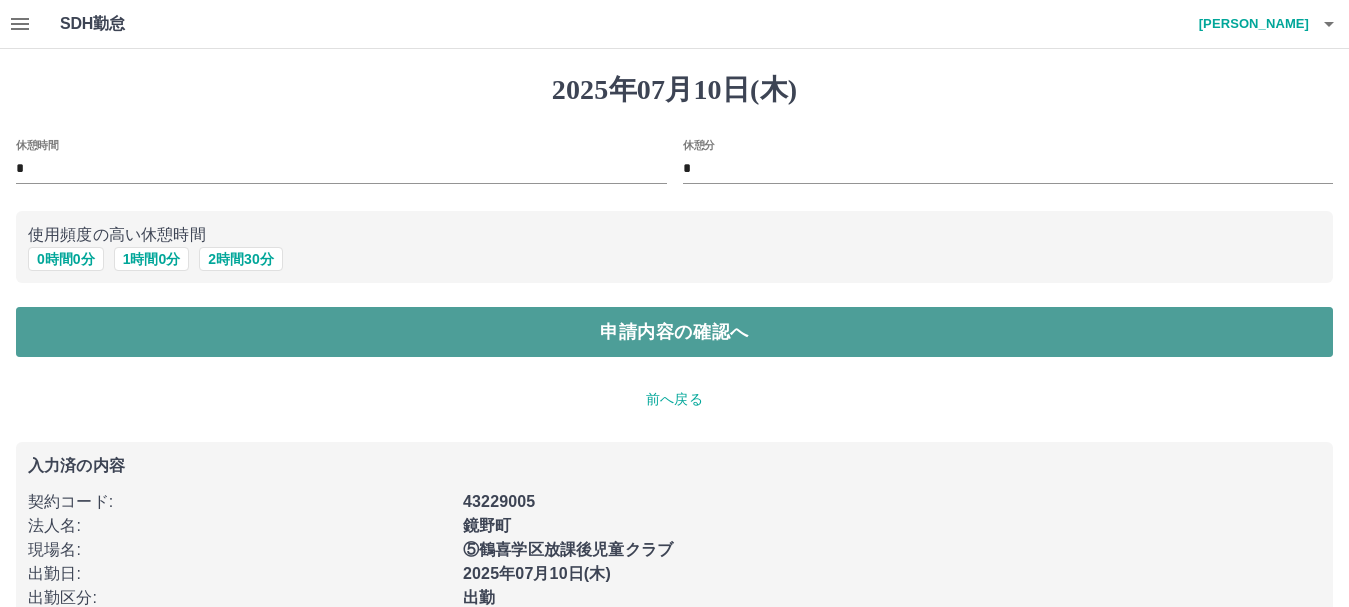 click on "申請内容の確認へ" at bounding box center [674, 332] 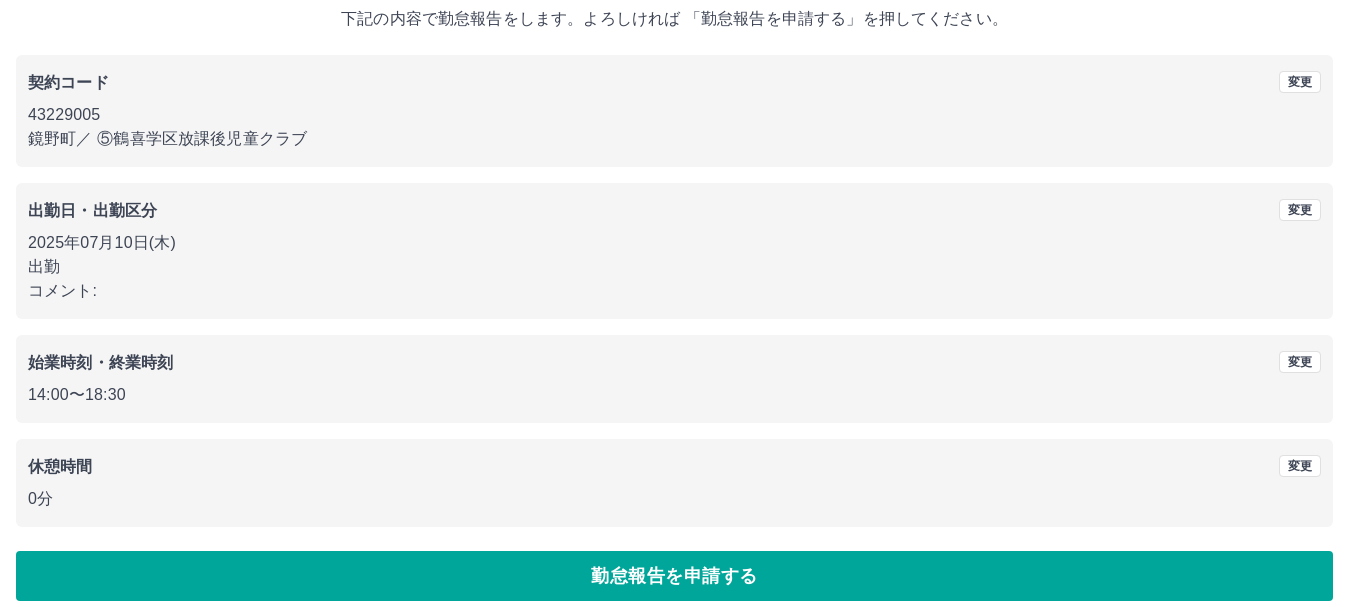 scroll, scrollTop: 142, scrollLeft: 0, axis: vertical 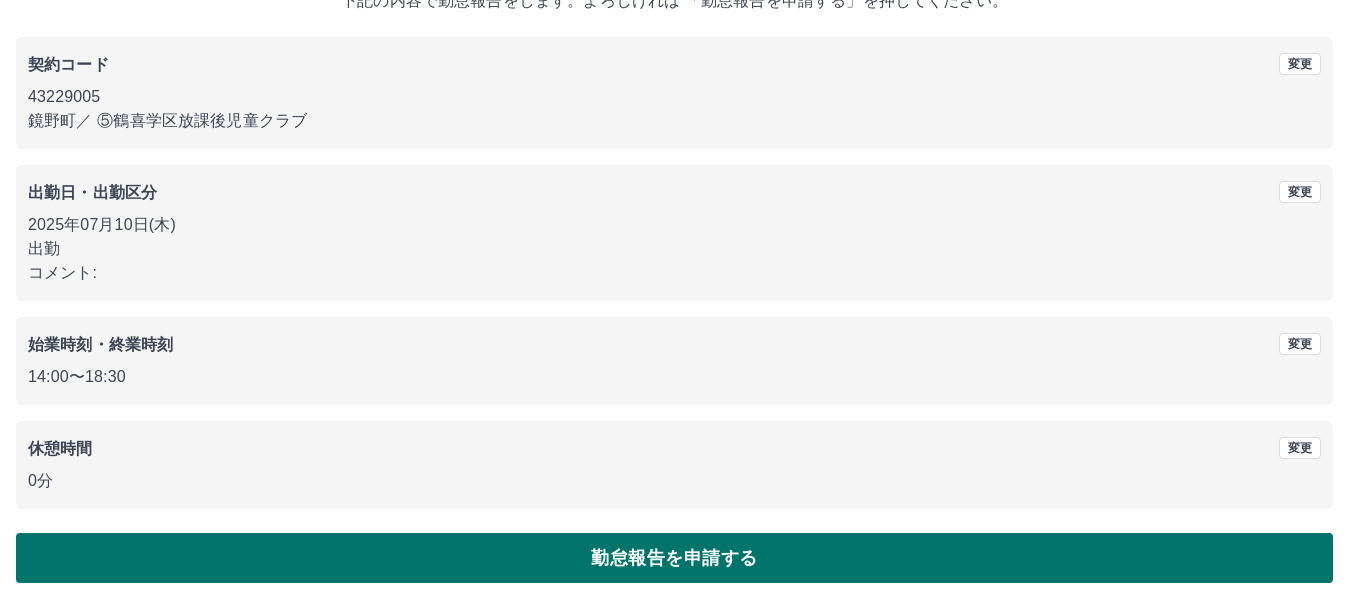 click on "勤怠報告を申請する" at bounding box center (674, 558) 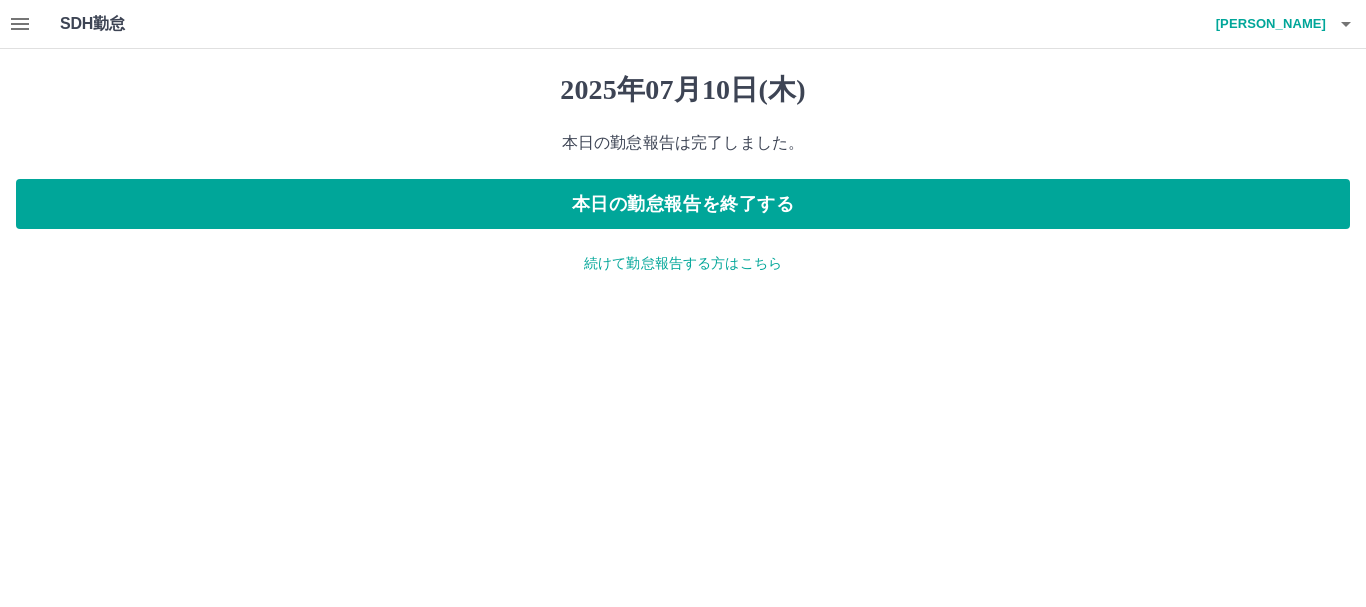 click on "続けて勤怠報告する方はこちら" at bounding box center [683, 263] 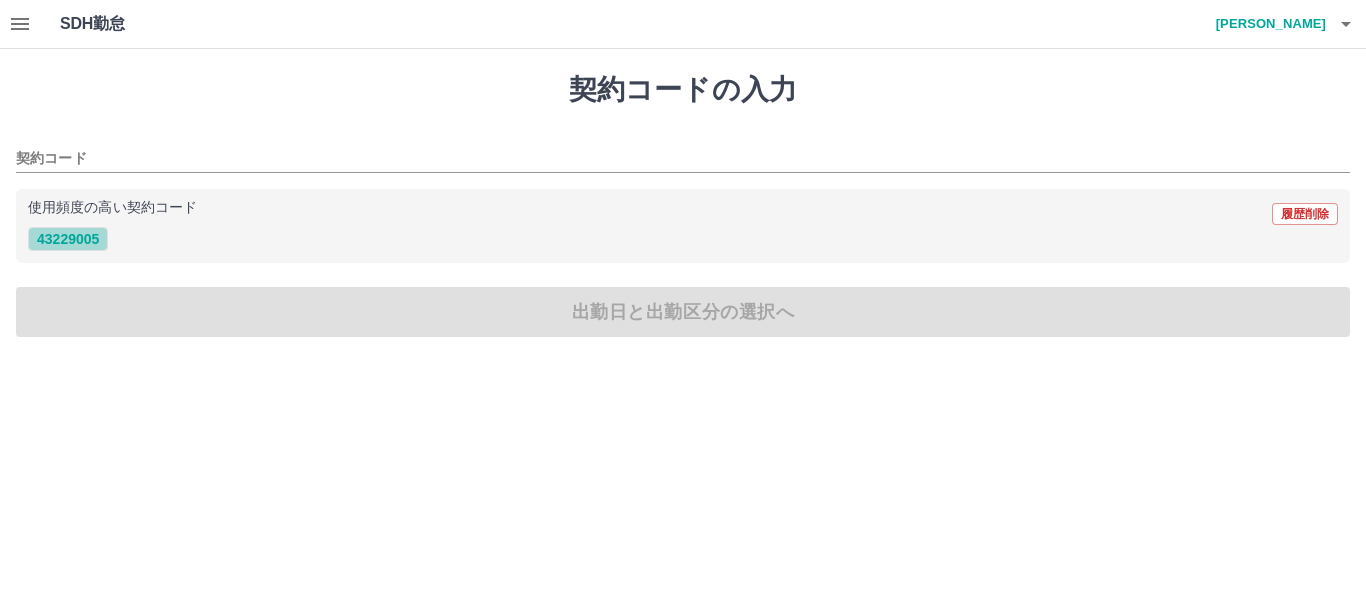 click on "43229005" at bounding box center [68, 239] 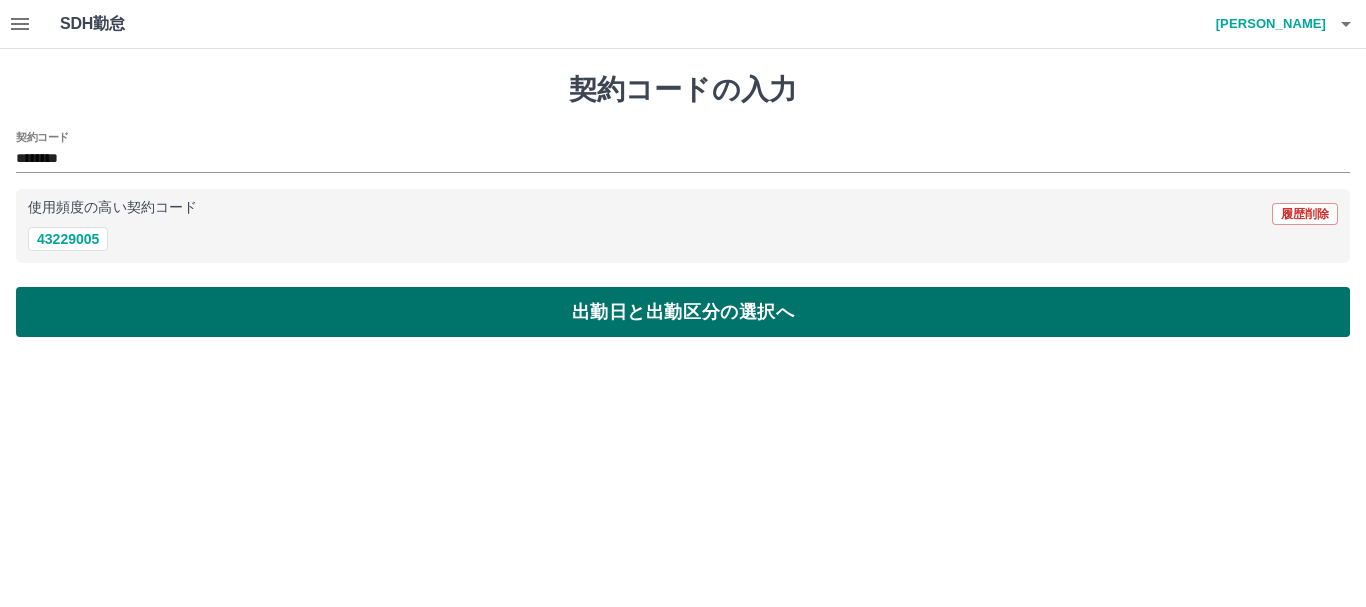 click on "出勤日と出勤区分の選択へ" at bounding box center (683, 312) 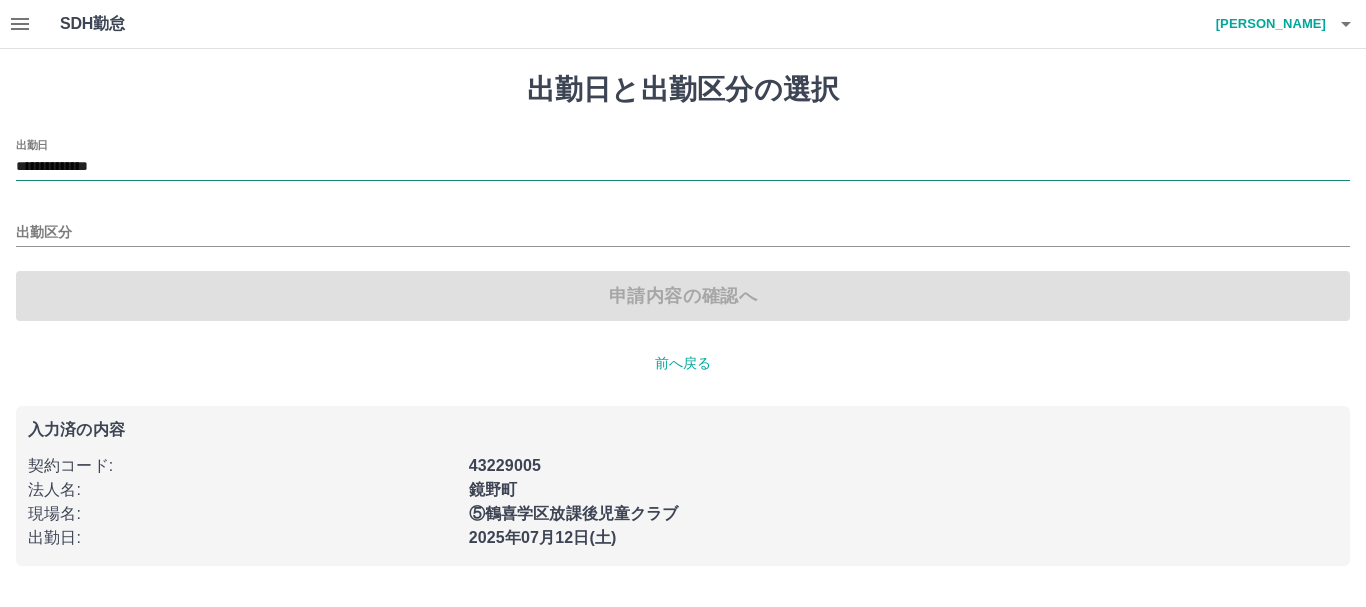 click on "**********" at bounding box center [683, 167] 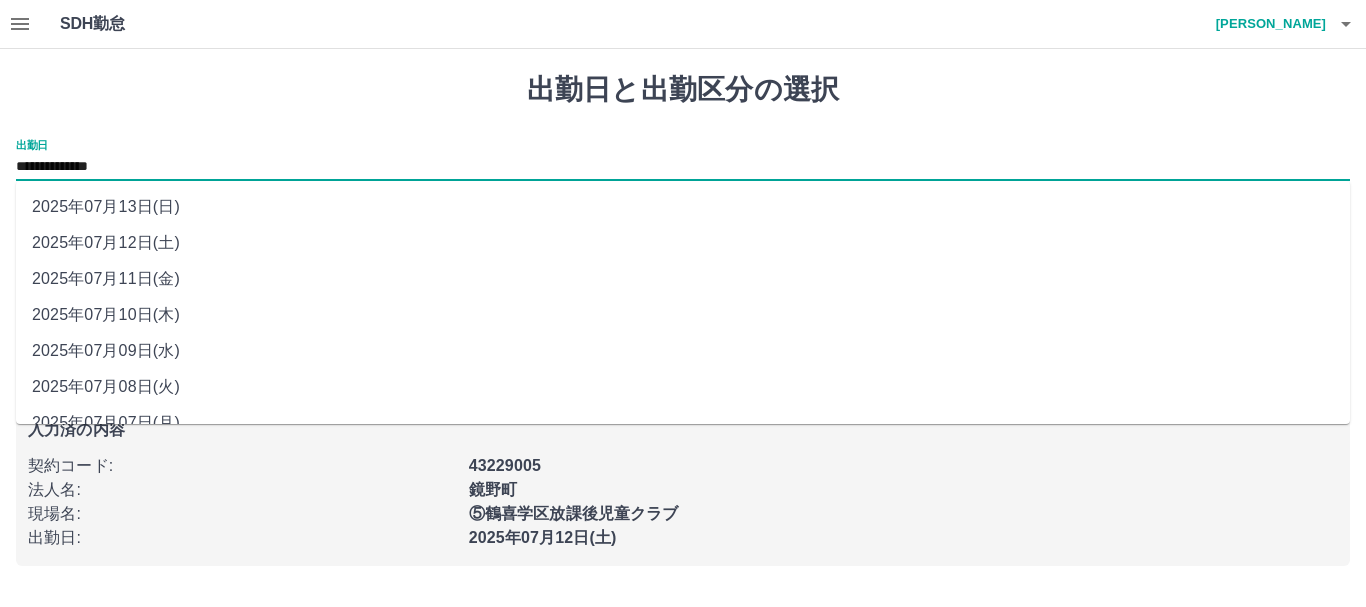 click on "2025年07月11日(金)" at bounding box center [683, 279] 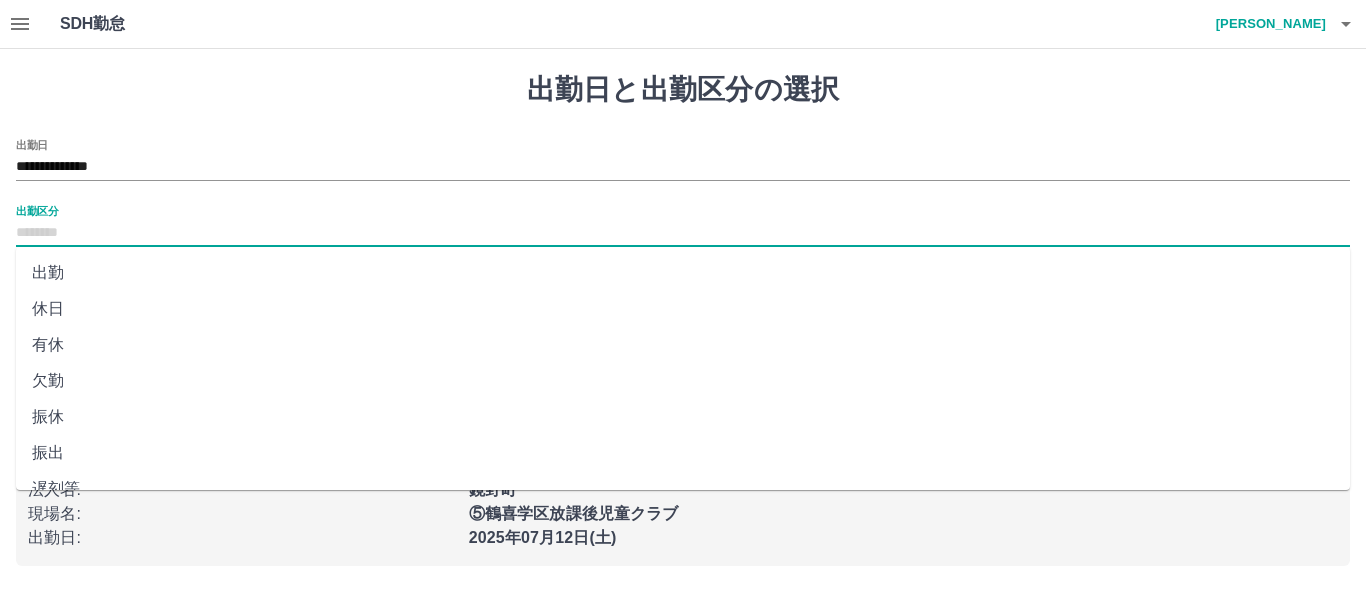 click on "出勤区分" at bounding box center (683, 233) 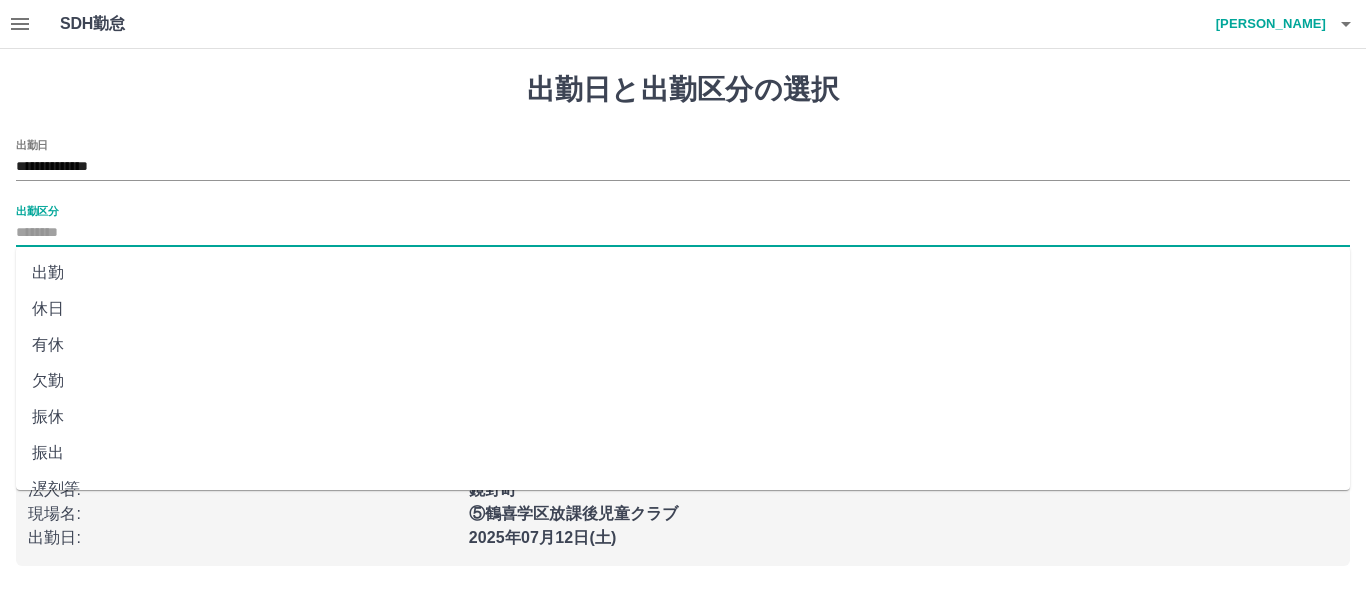 click on "有休" at bounding box center [683, 345] 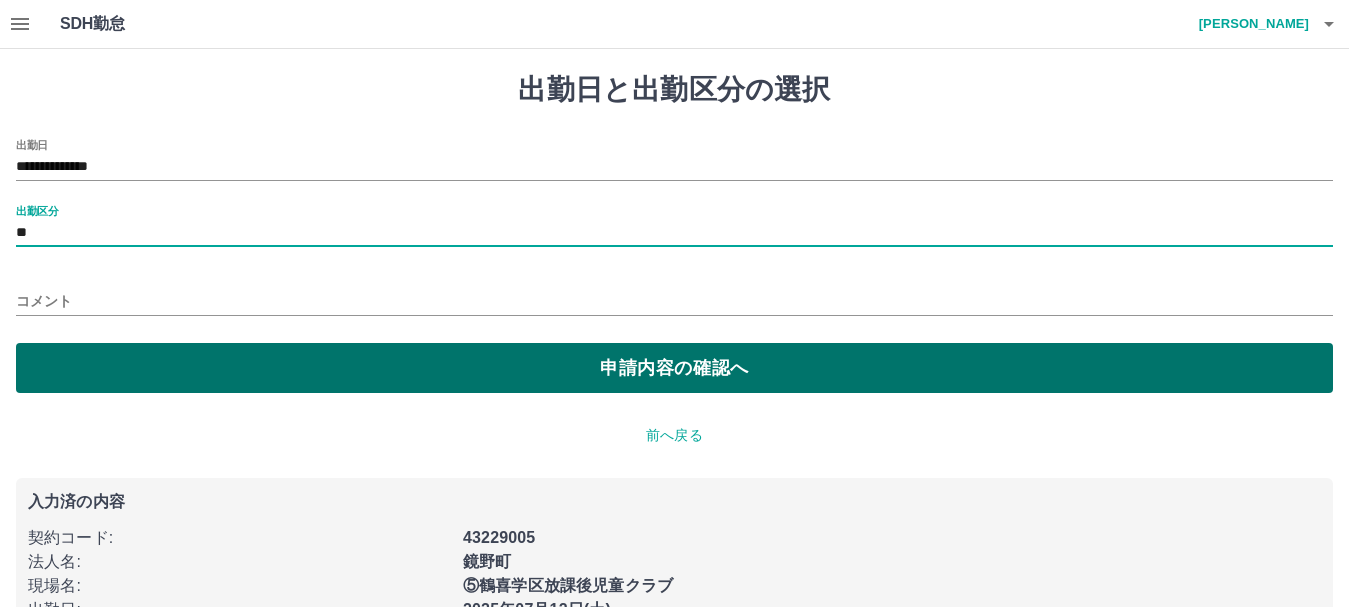 click on "申請内容の確認へ" at bounding box center (674, 368) 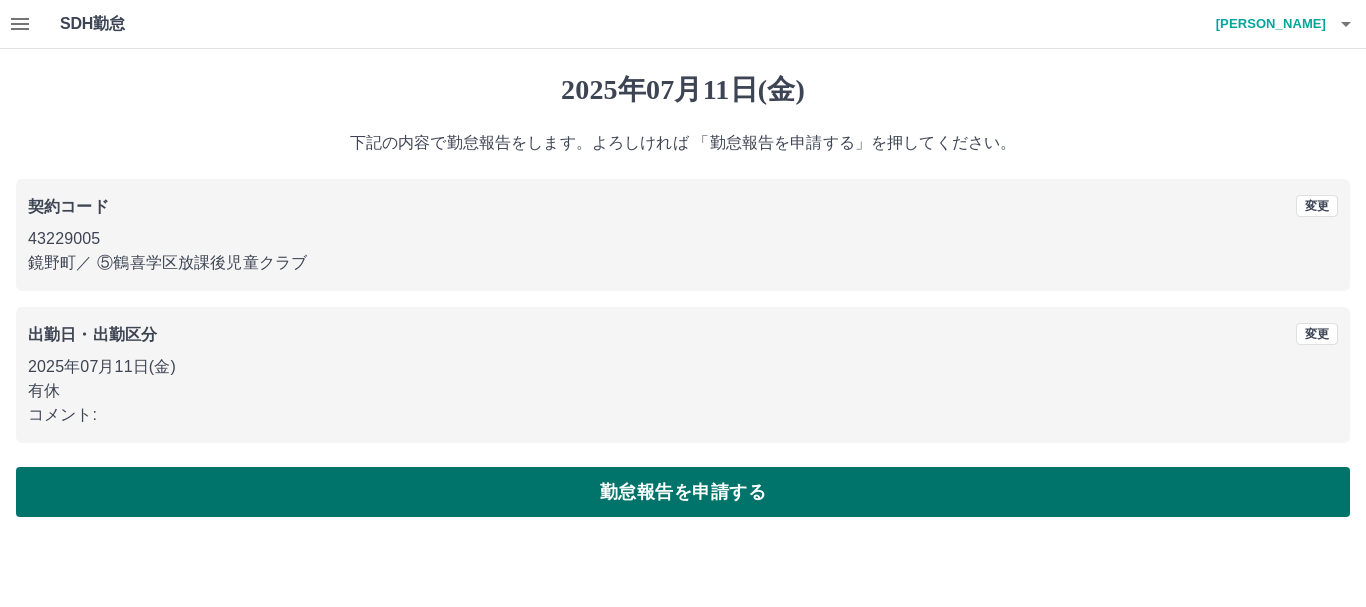 click on "勤怠報告を申請する" at bounding box center (683, 492) 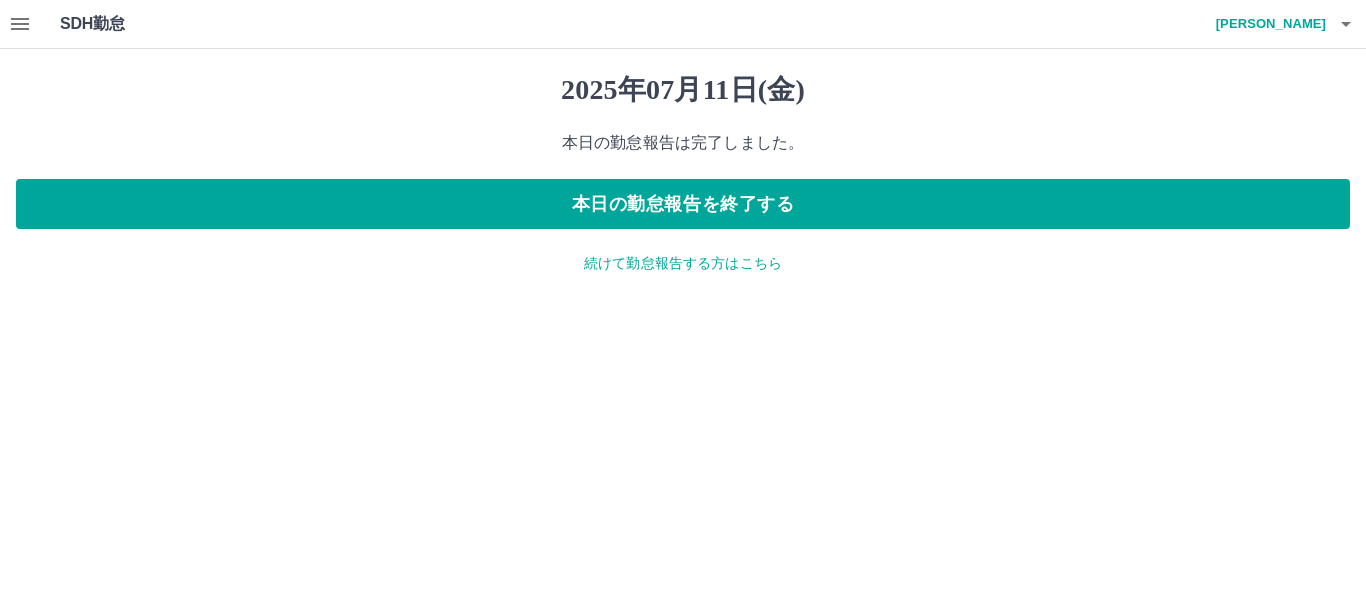 click on "続けて勤怠報告する方はこちら" at bounding box center [683, 263] 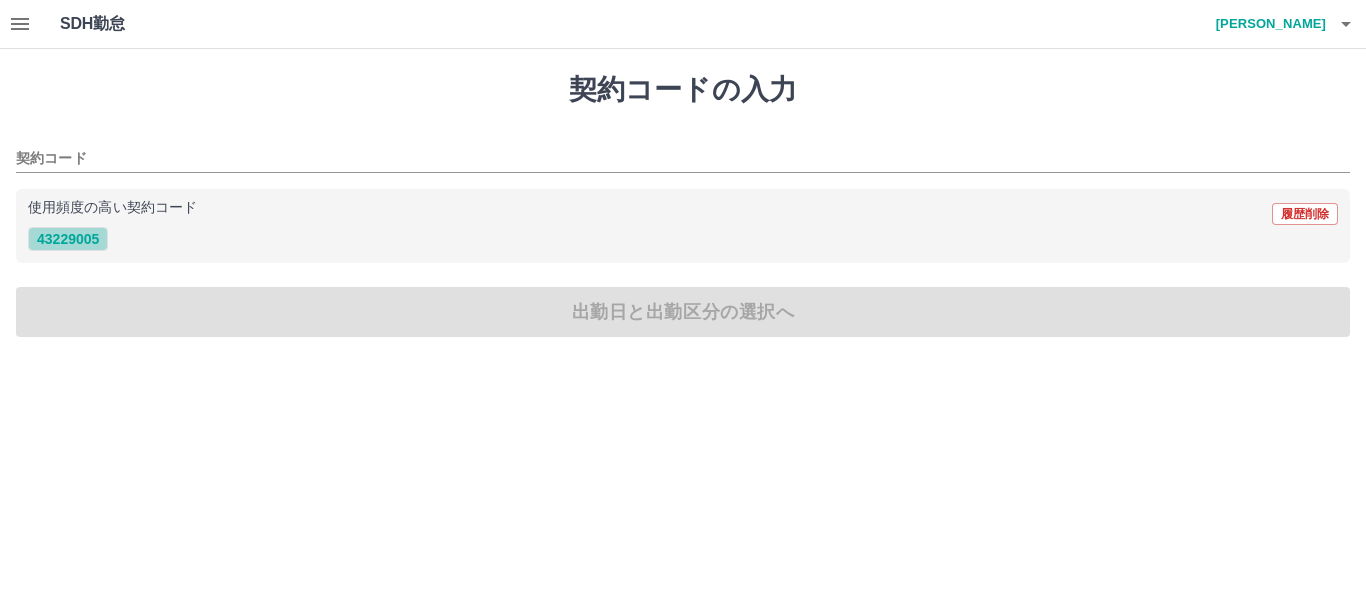 click on "43229005" at bounding box center (68, 239) 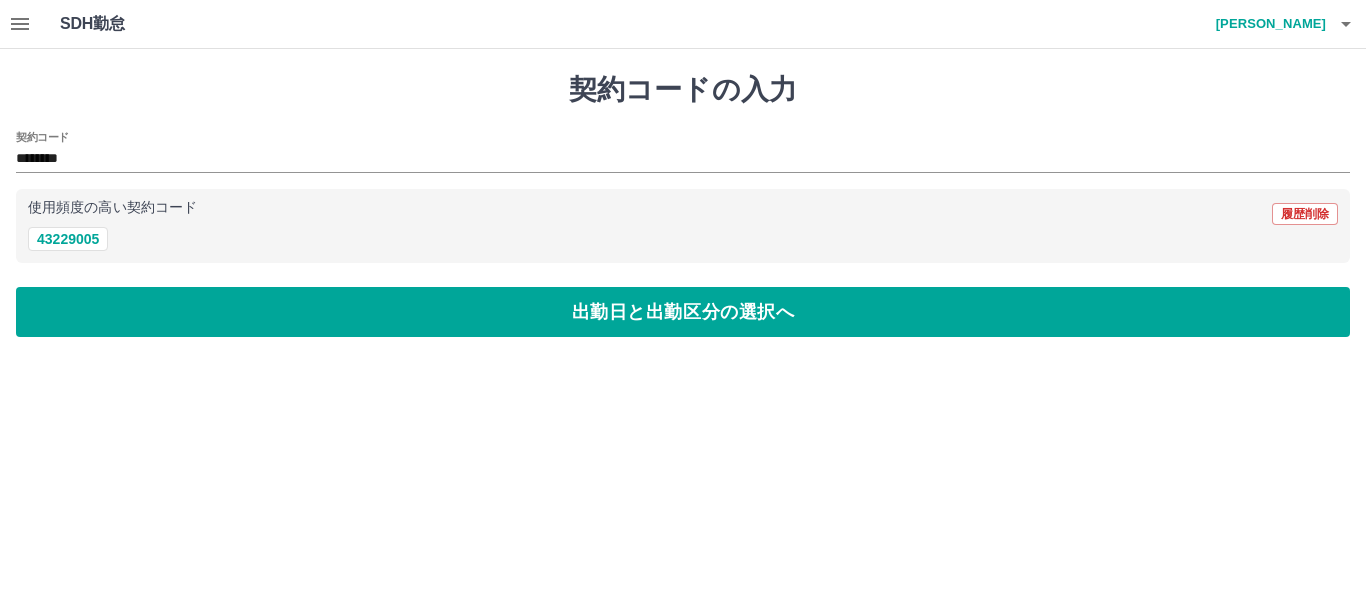 click on "契約コードの入力 契約コード ******** 使用頻度の高い契約コード 履歴削除 43229005 出勤日と出勤区分の選択へ" at bounding box center [683, 205] 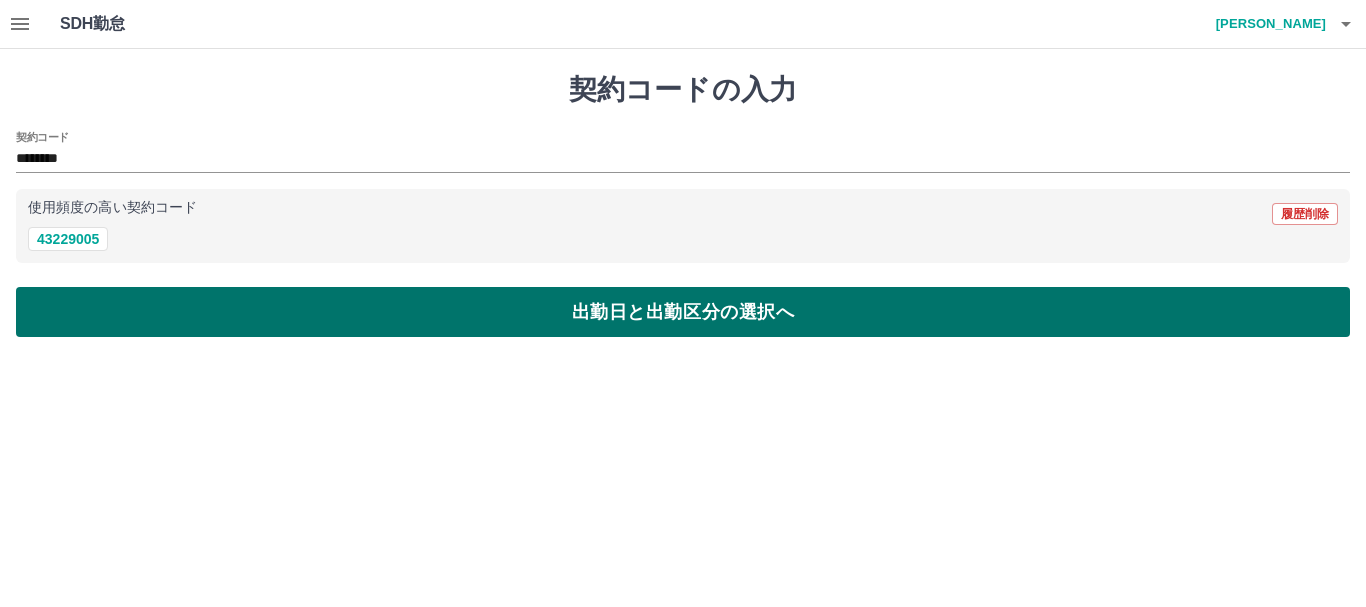 click on "出勤日と出勤区分の選択へ" at bounding box center [683, 312] 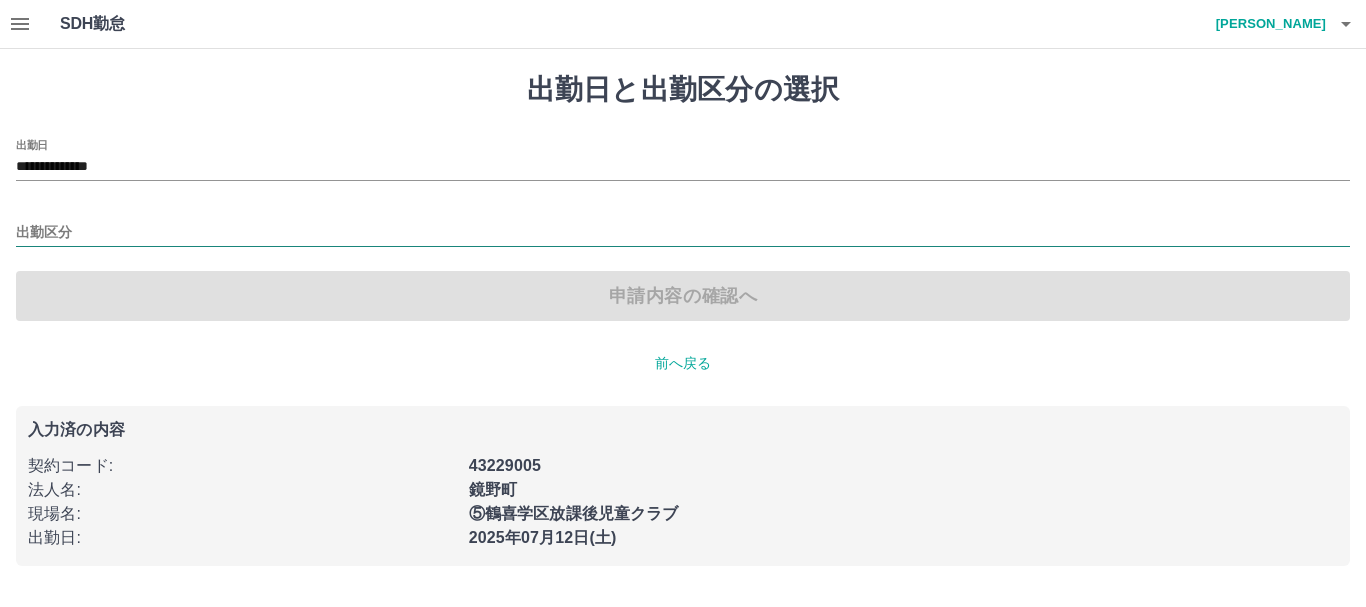 click on "出勤区分" at bounding box center [683, 233] 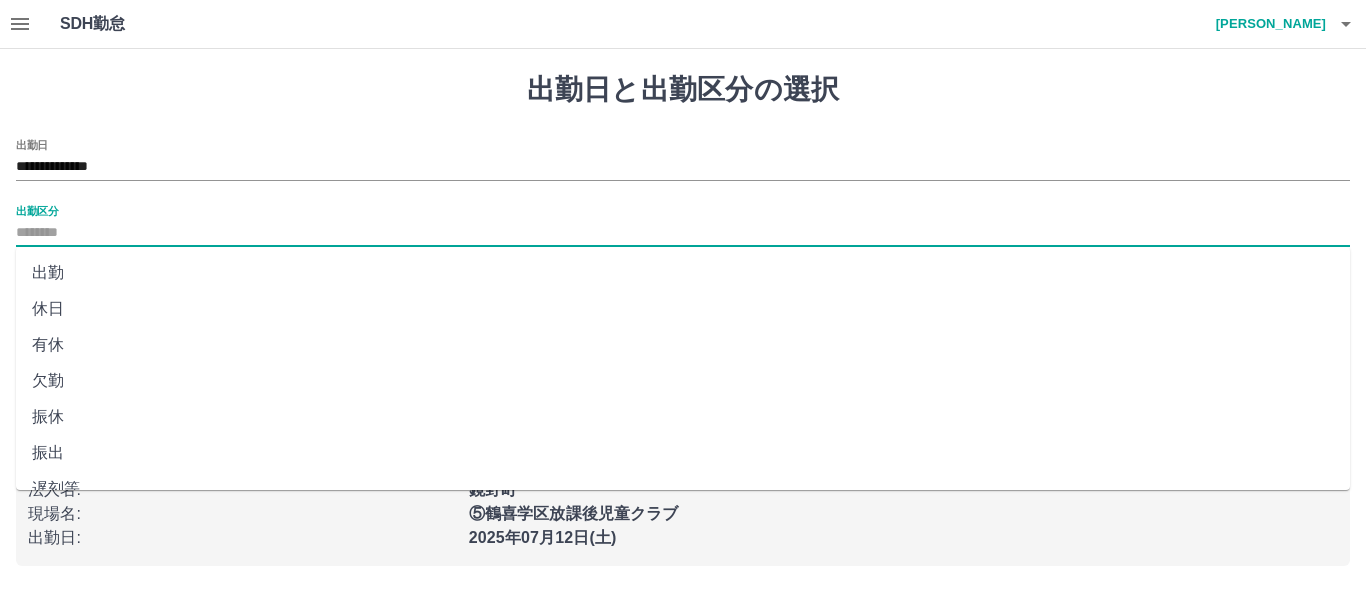 click on "出勤" at bounding box center (683, 273) 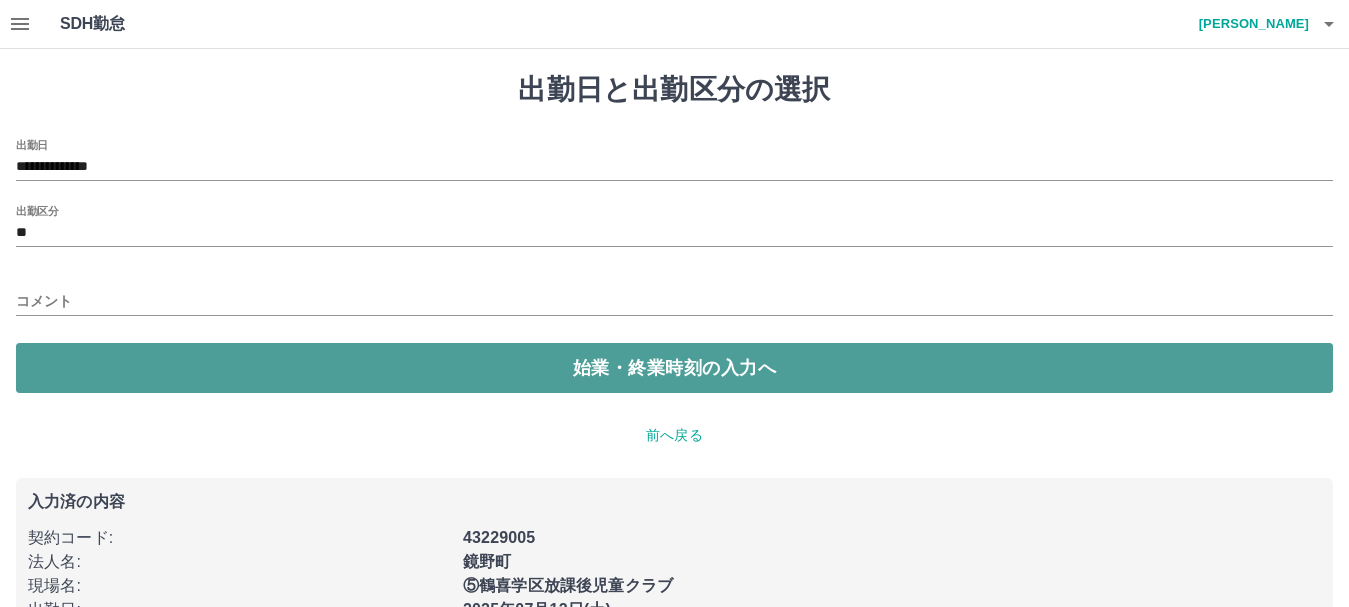 click on "始業・終業時刻の入力へ" at bounding box center (674, 368) 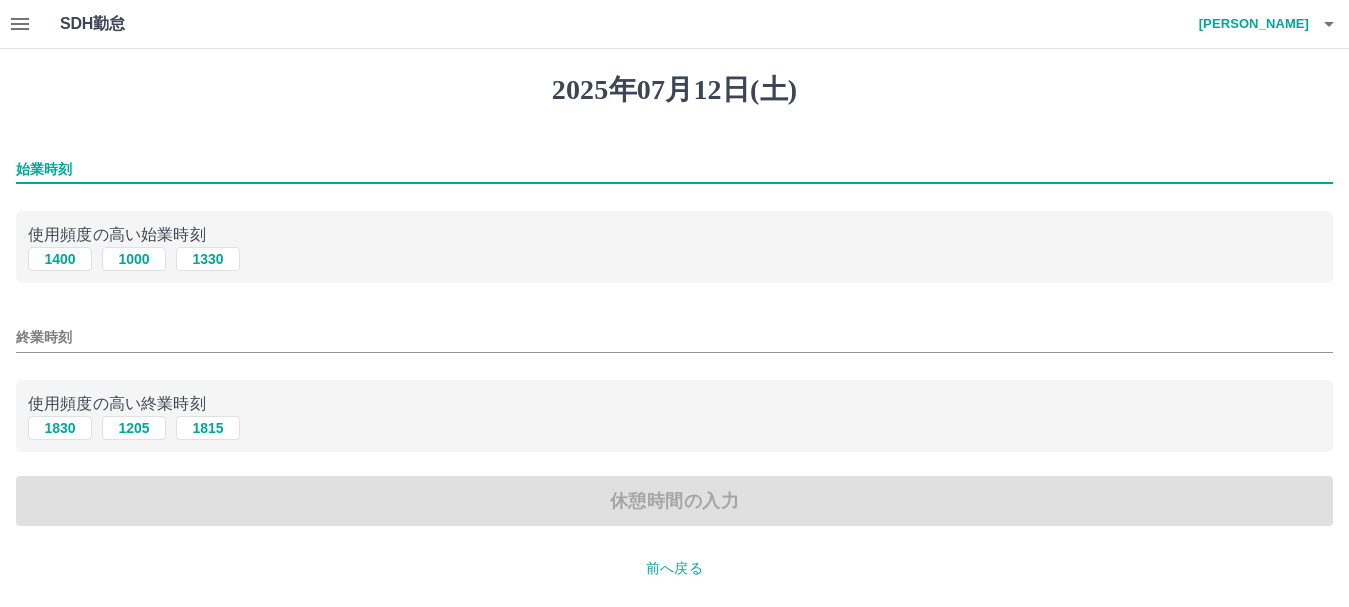 click on "始業時刻" at bounding box center [674, 169] 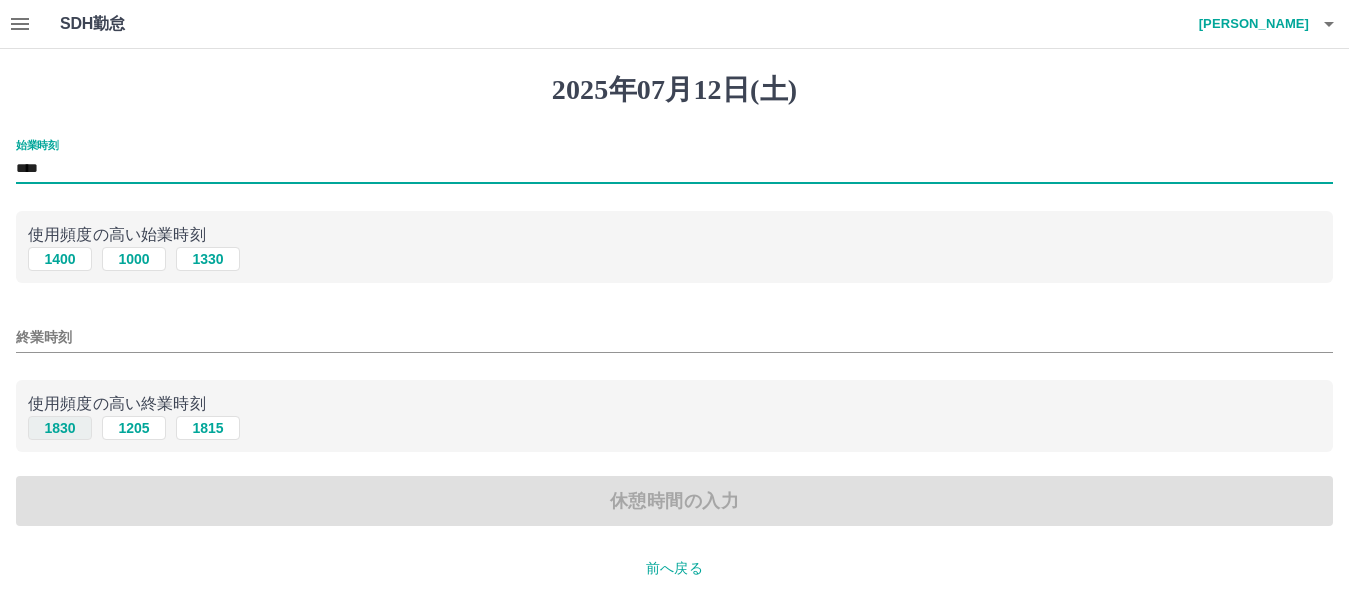 click on "1830" at bounding box center [60, 428] 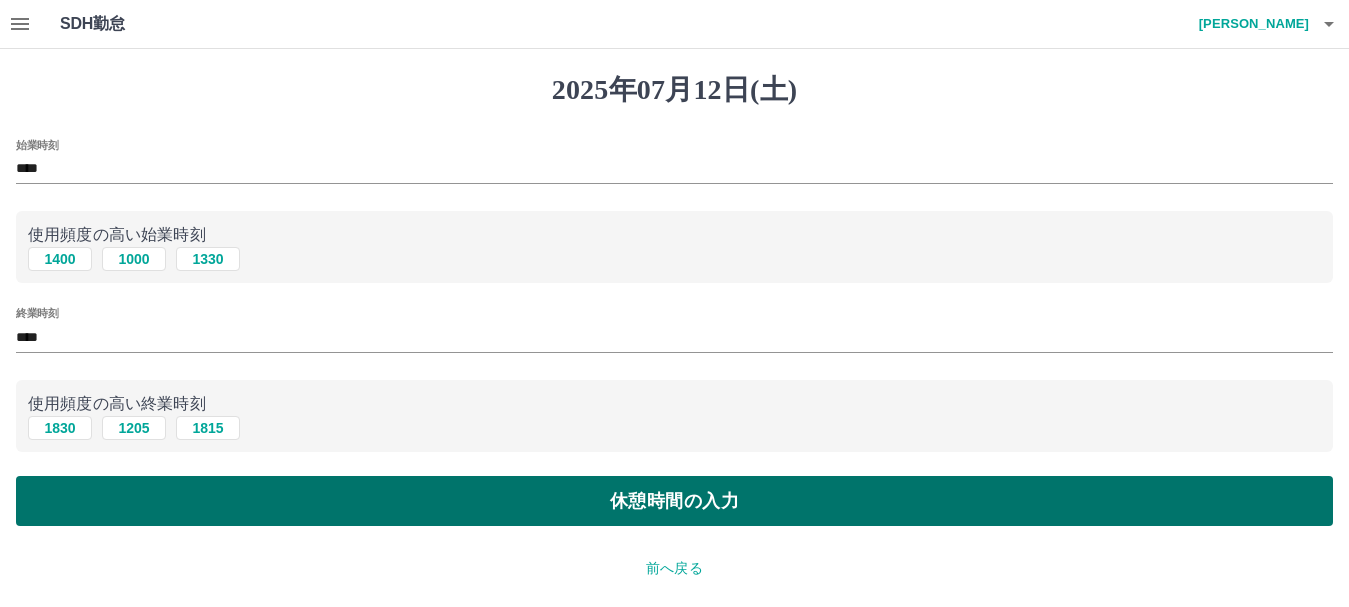 click on "休憩時間の入力" at bounding box center (674, 501) 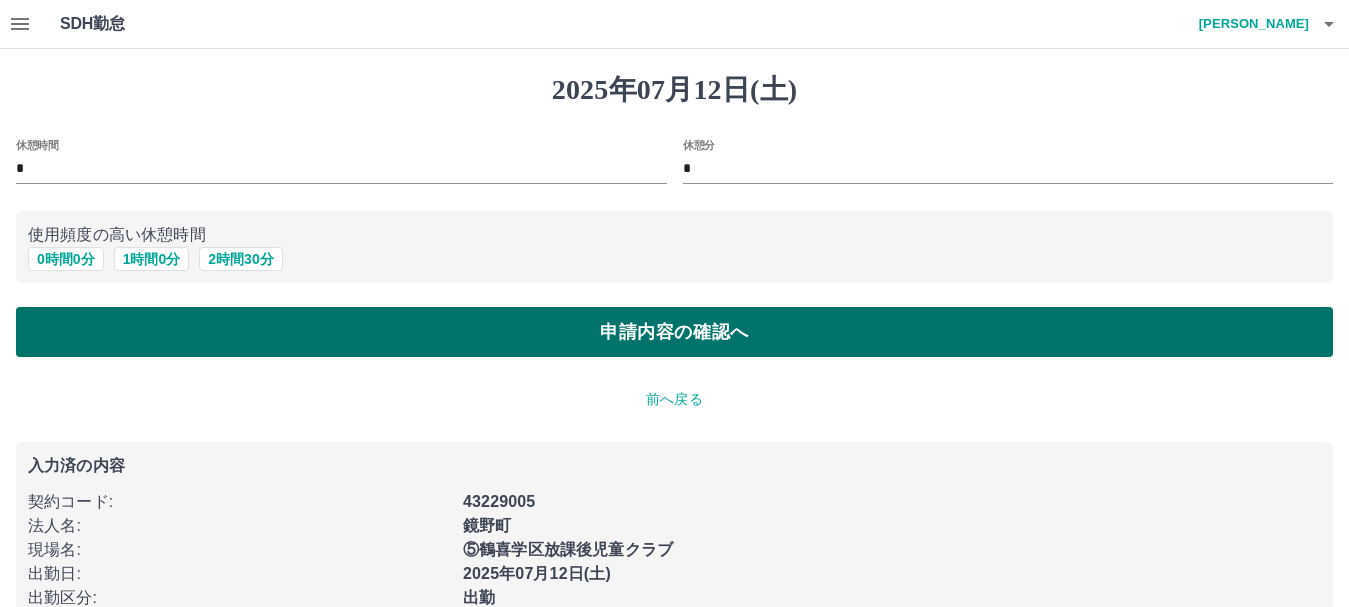 click on "申請内容の確認へ" at bounding box center (674, 332) 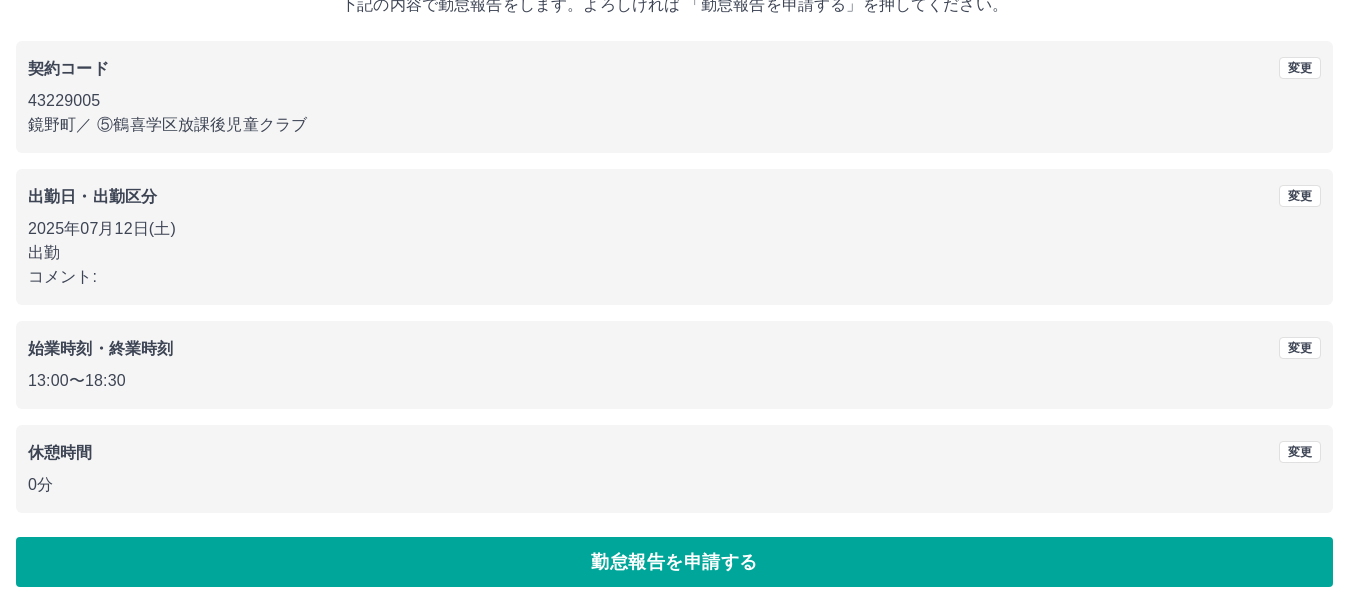 scroll, scrollTop: 142, scrollLeft: 0, axis: vertical 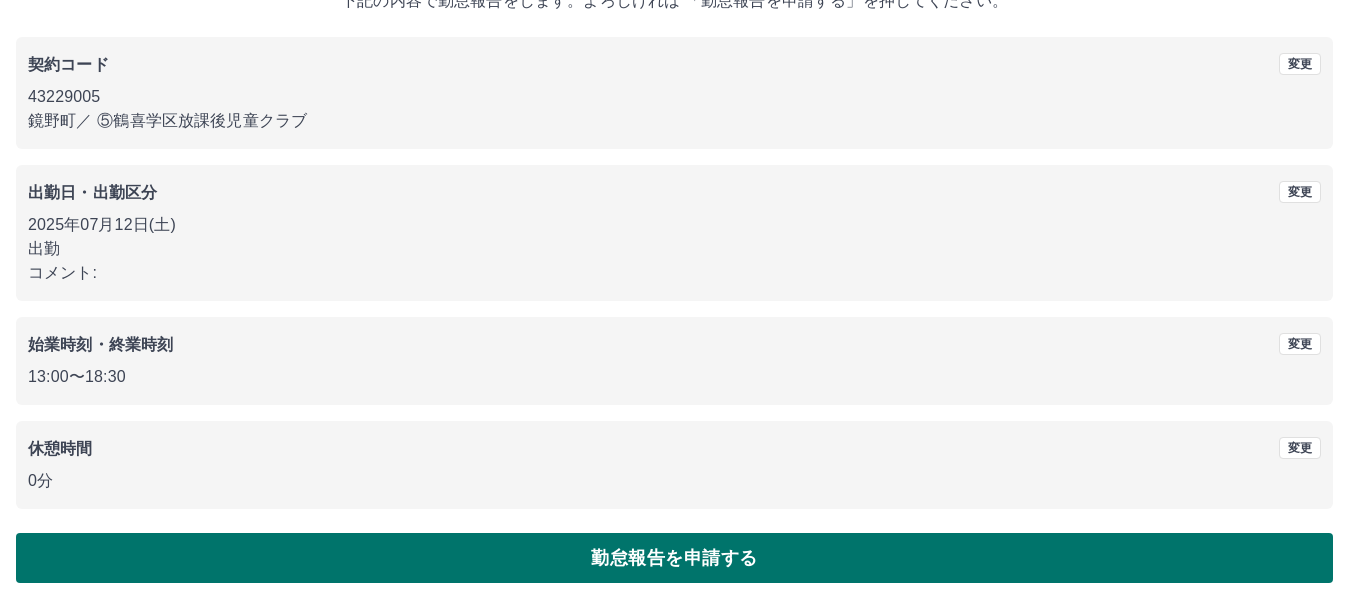 click on "勤怠報告を申請する" at bounding box center [674, 558] 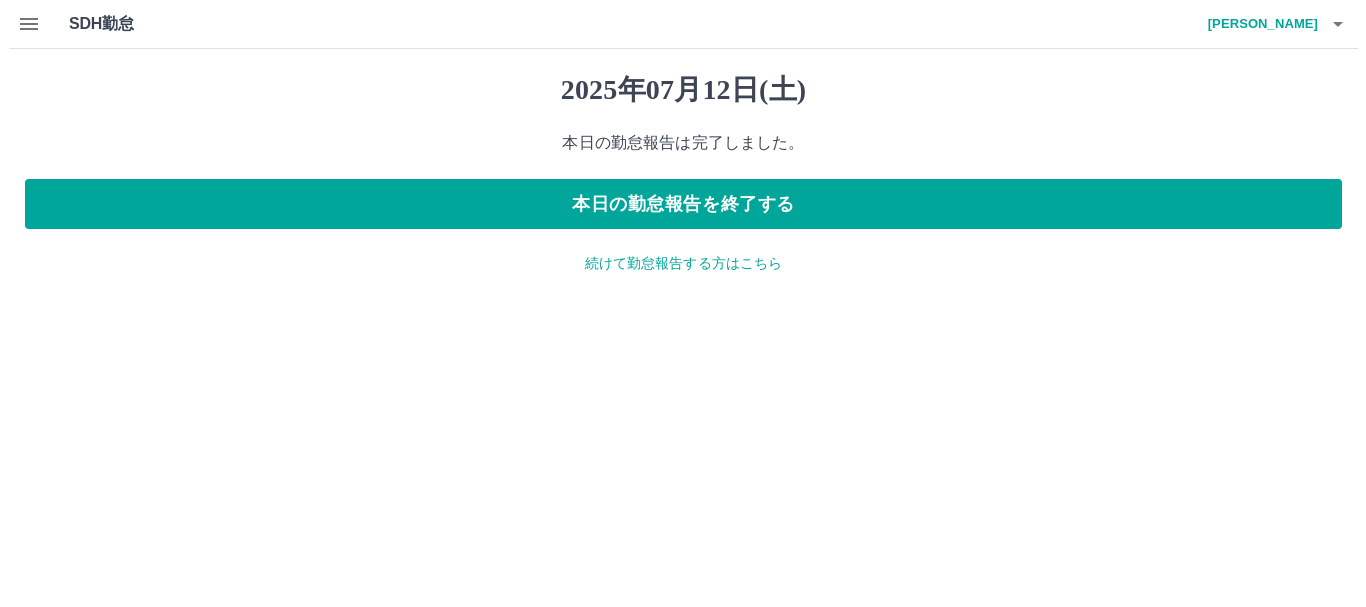 scroll, scrollTop: 0, scrollLeft: 0, axis: both 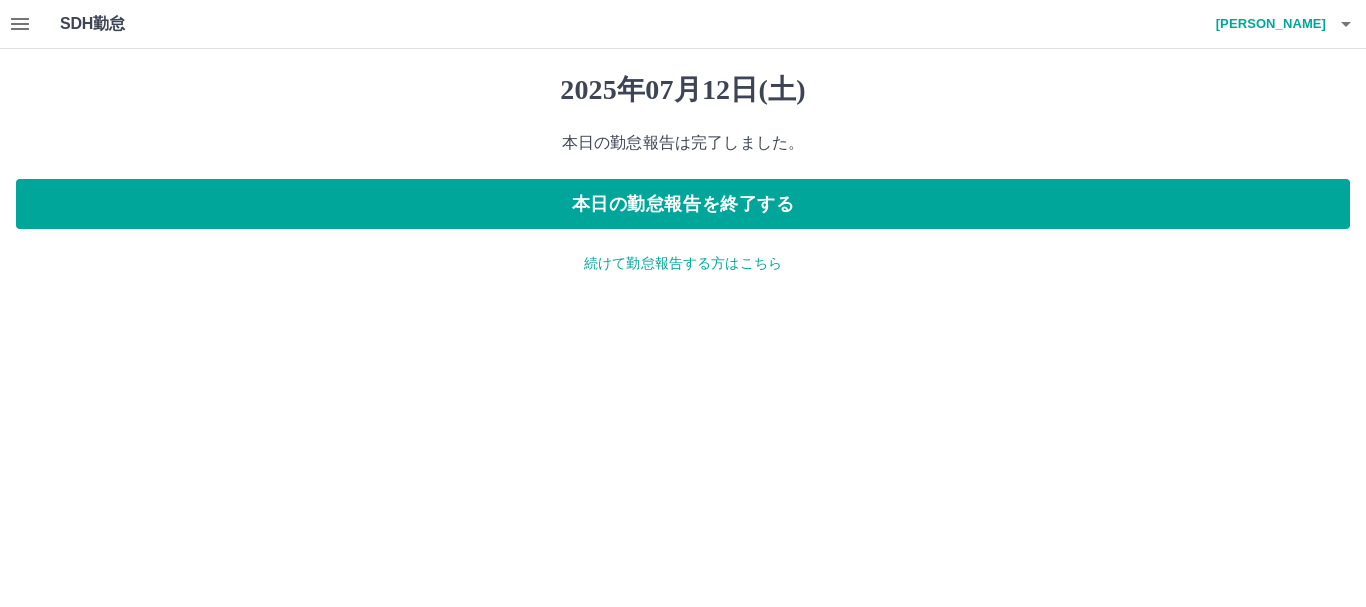 click on "続けて勤怠報告する方はこちら" at bounding box center (683, 263) 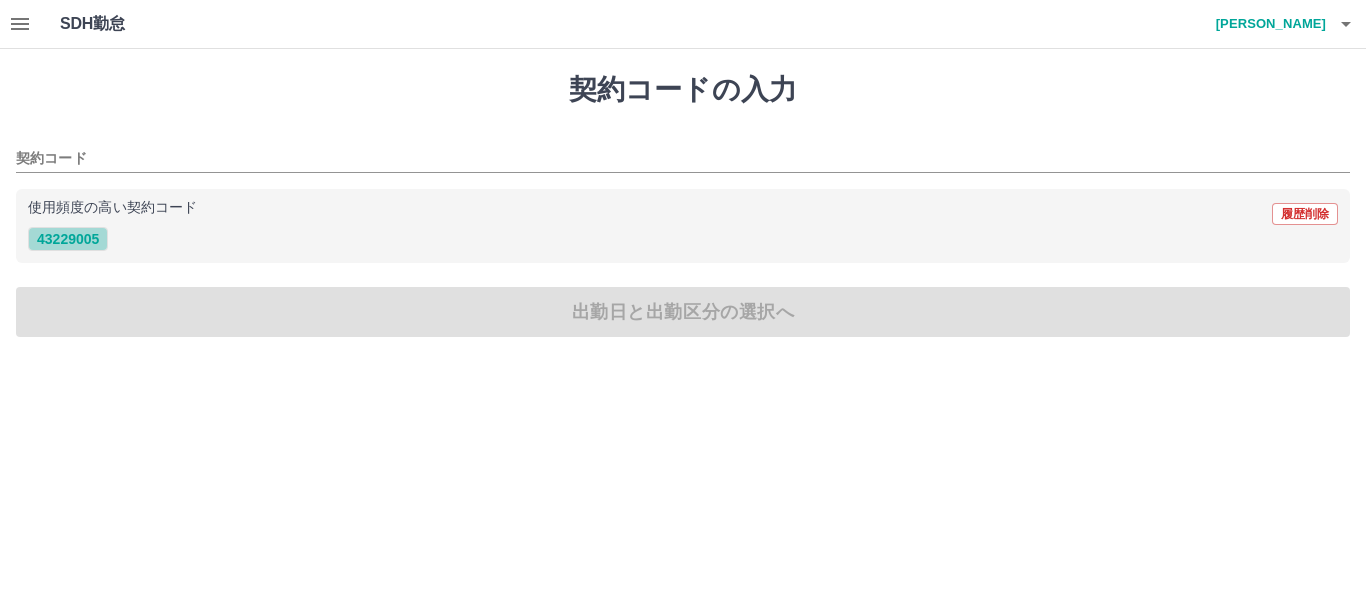 click on "43229005" at bounding box center [68, 239] 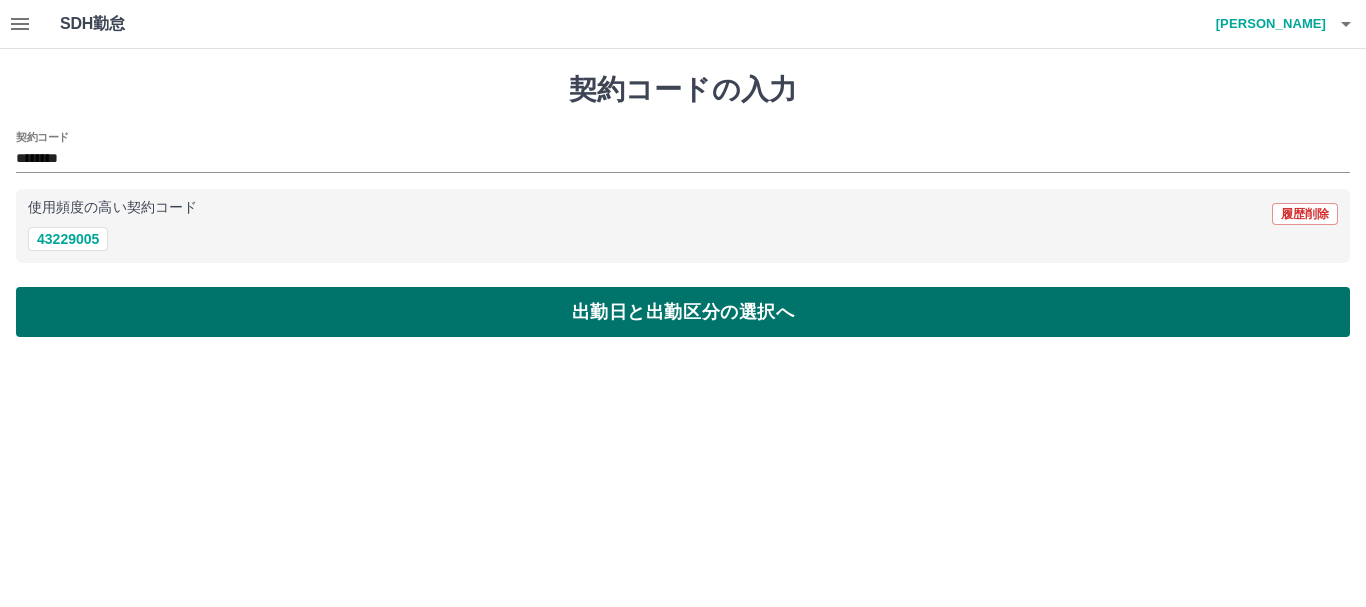 click on "出勤日と出勤区分の選択へ" at bounding box center [683, 312] 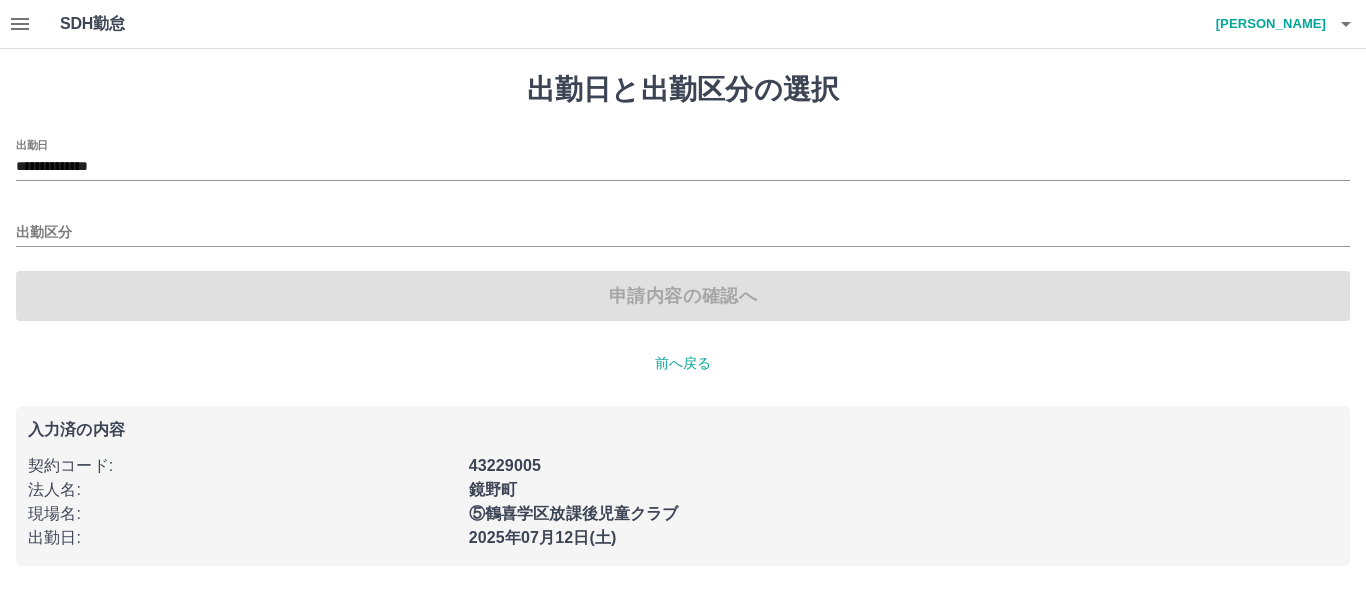 click on "**********" at bounding box center [683, 160] 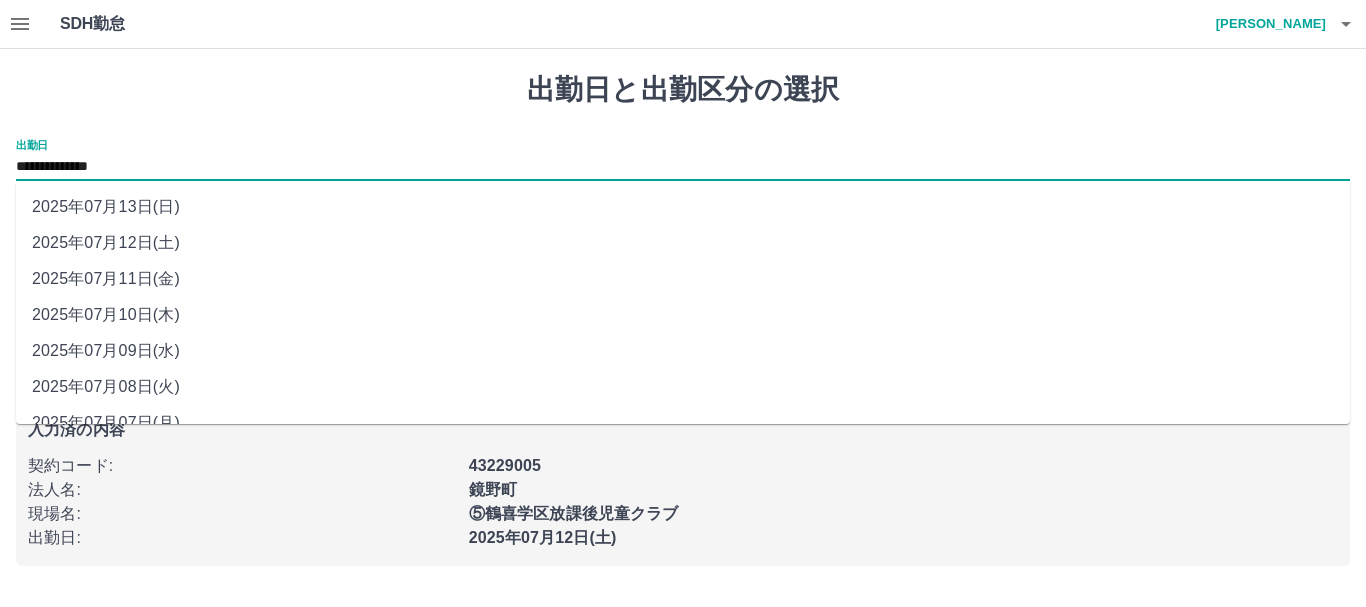 click on "**********" at bounding box center (683, 167) 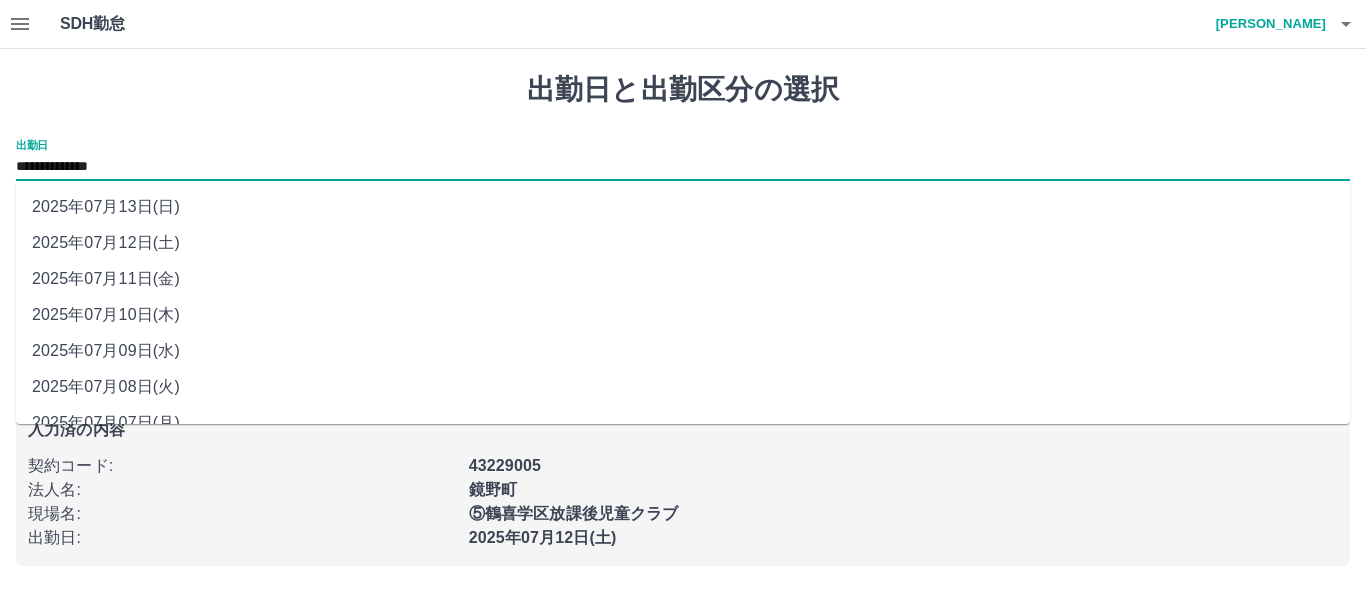 click on "2025年07月13日(日)" at bounding box center (683, 207) 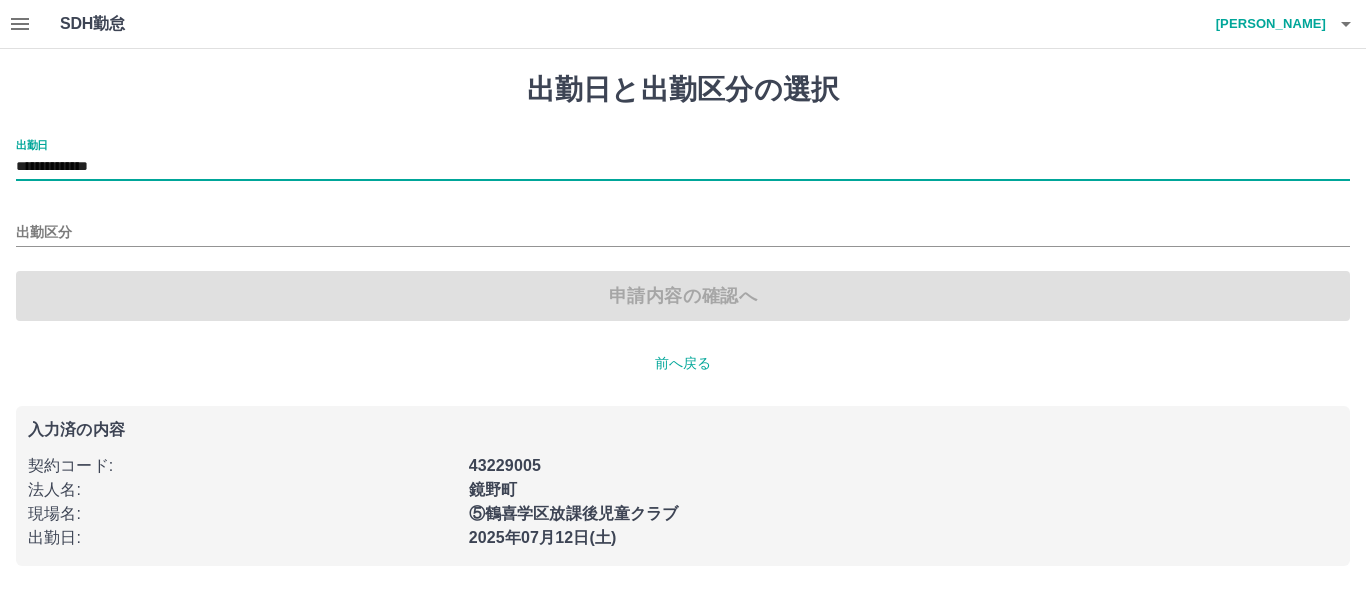 click on "出勤区分" at bounding box center (683, 226) 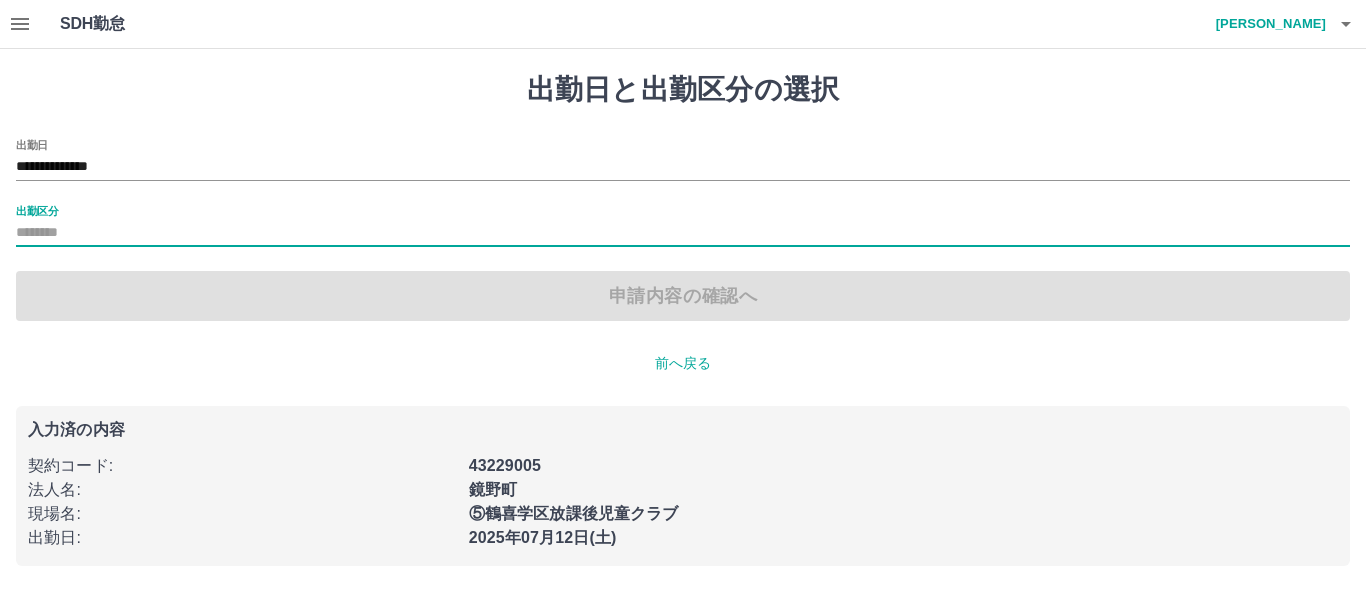 click on "出勤区分" at bounding box center [683, 226] 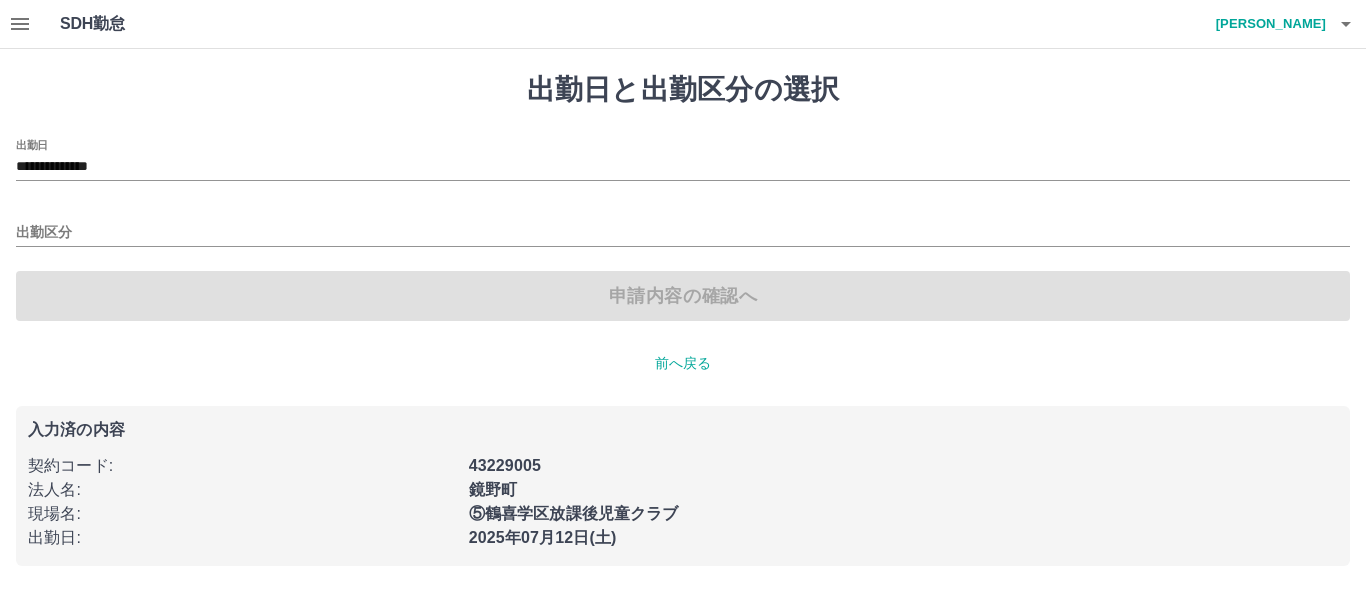 click on "**********" at bounding box center [683, 230] 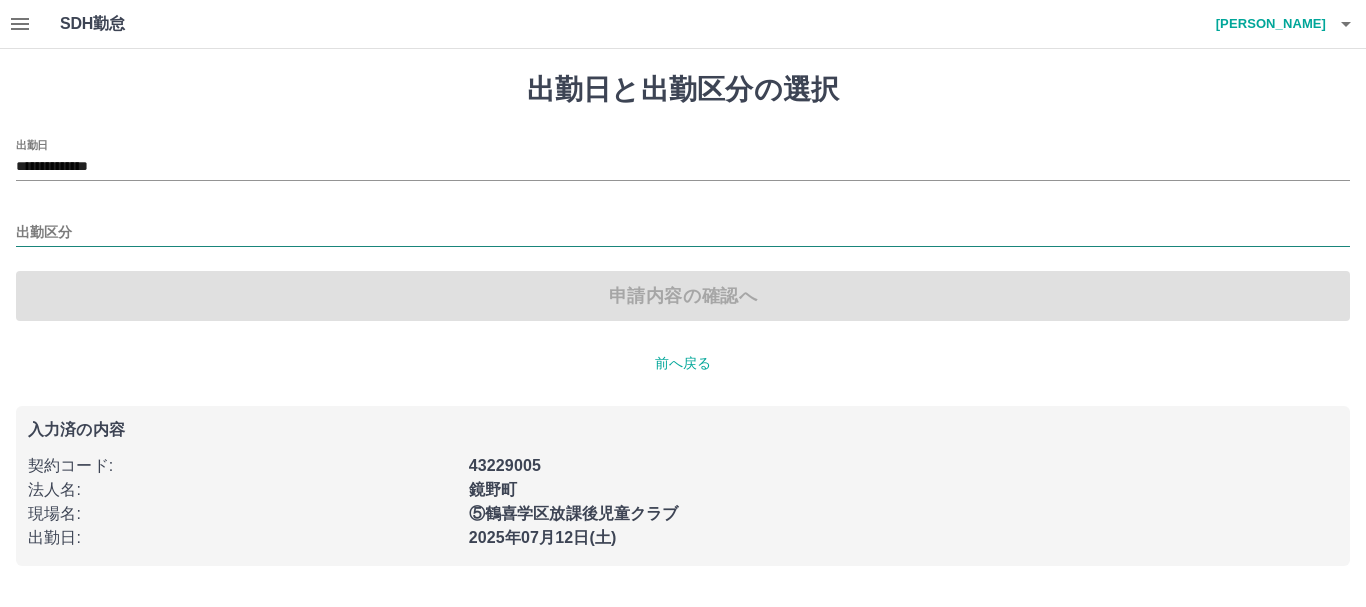 click on "出勤区分" at bounding box center [683, 233] 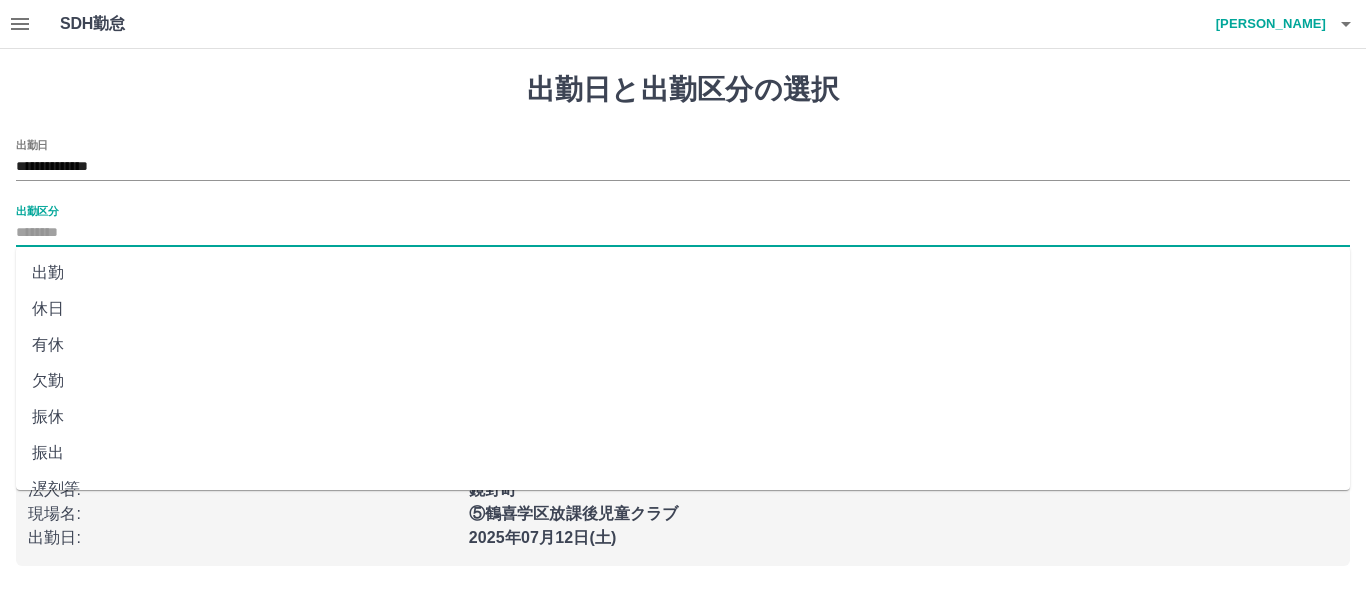 click on "休日" at bounding box center [683, 309] 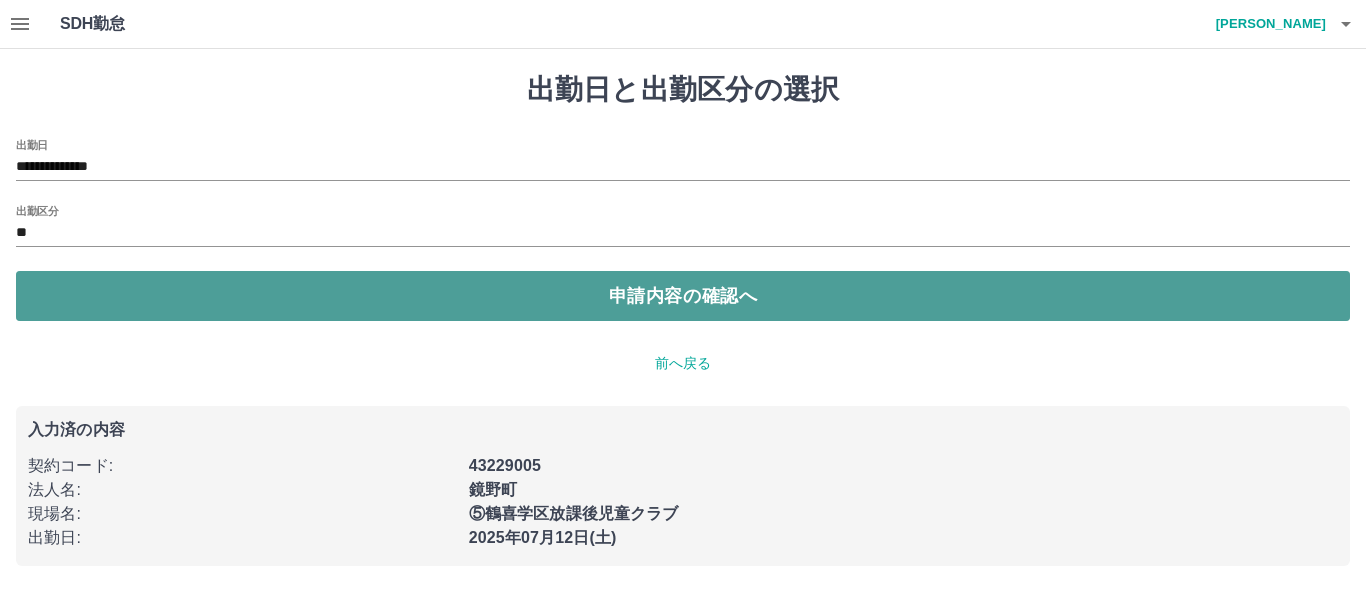 click on "申請内容の確認へ" at bounding box center (683, 296) 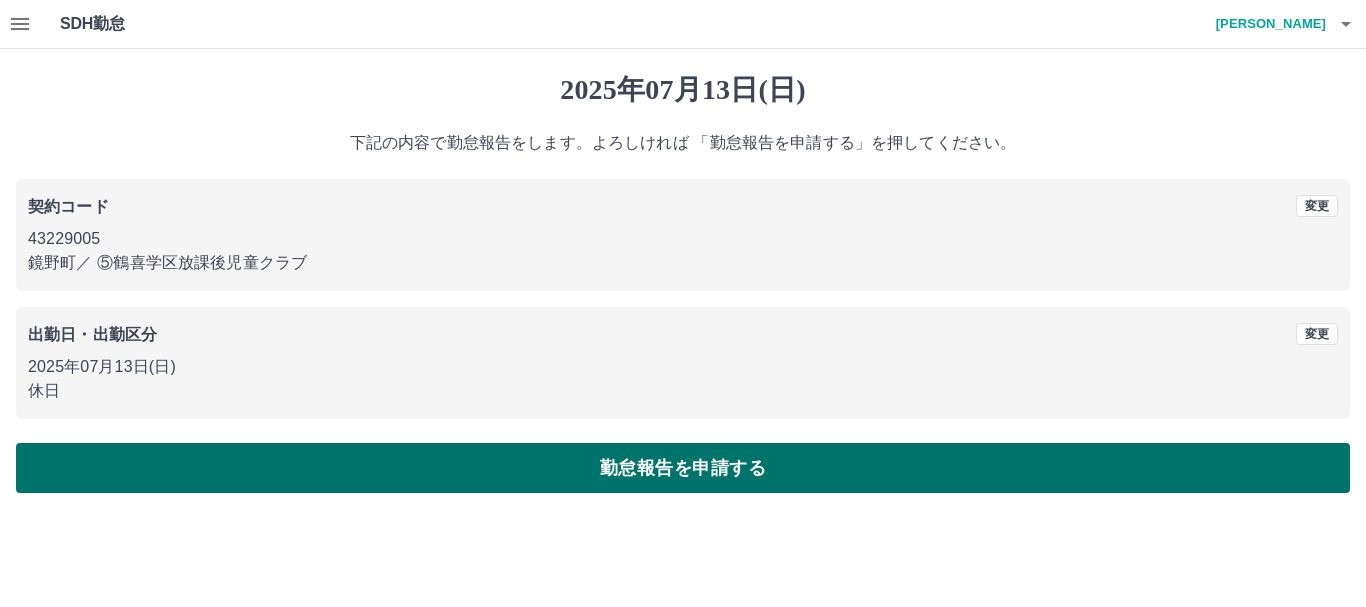 click on "勤怠報告を申請する" at bounding box center [683, 468] 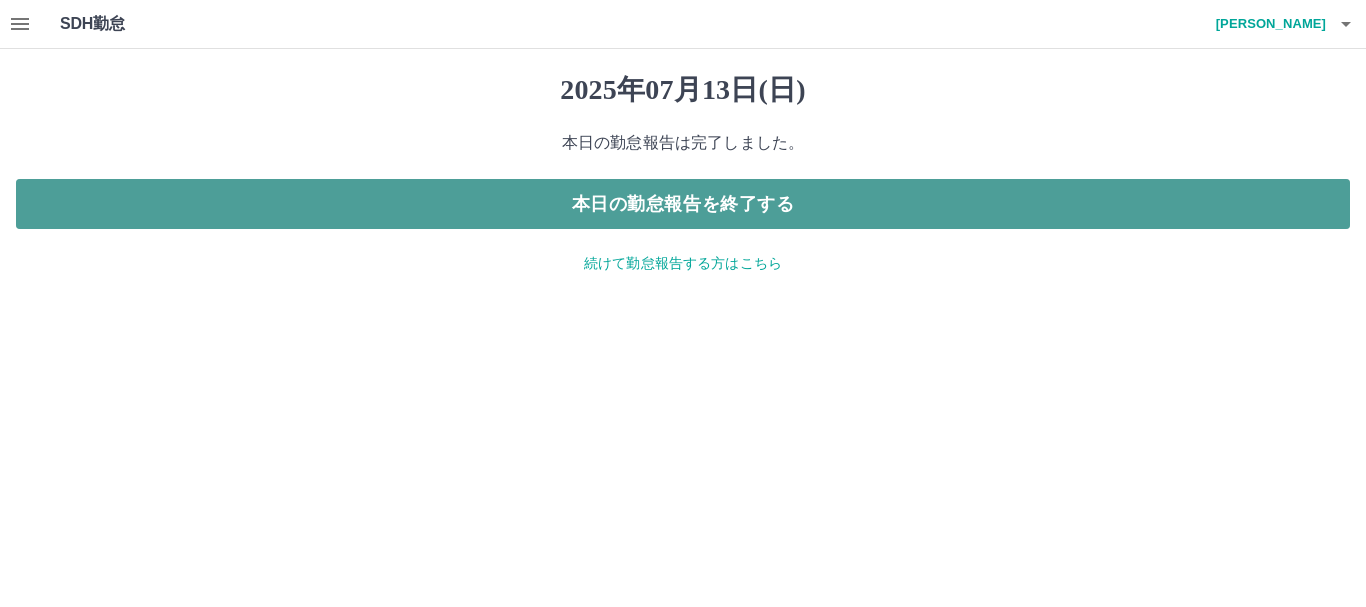 click on "本日の勤怠報告を終了する" at bounding box center (683, 204) 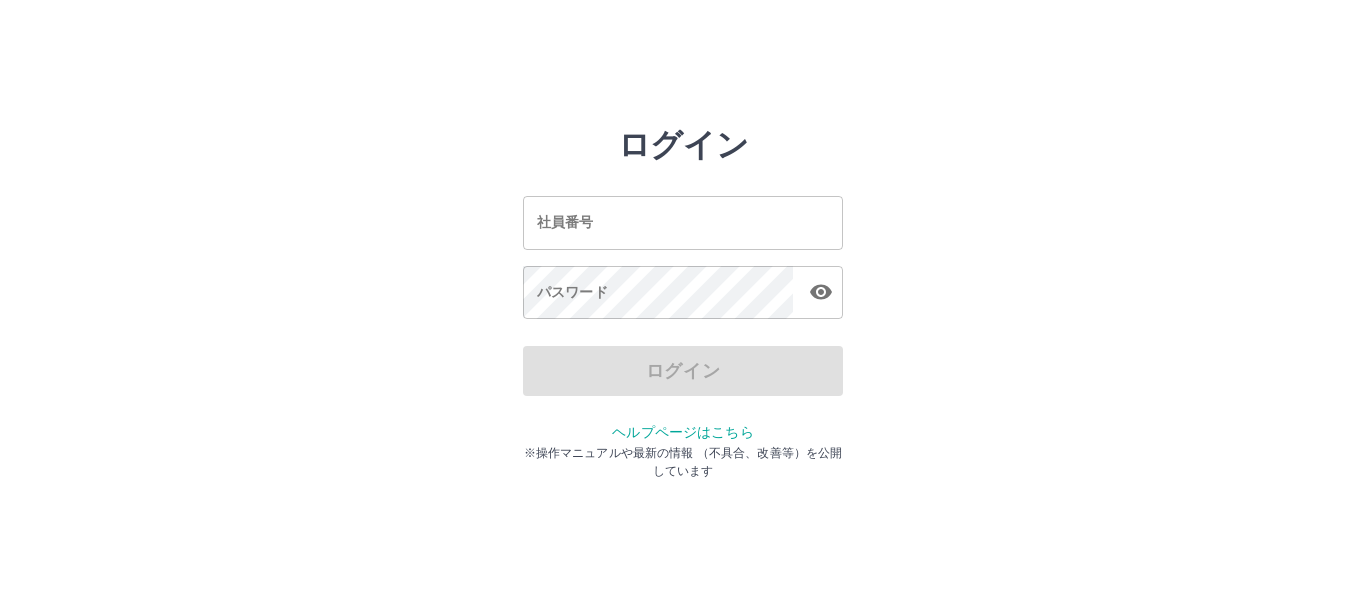 scroll, scrollTop: 0, scrollLeft: 0, axis: both 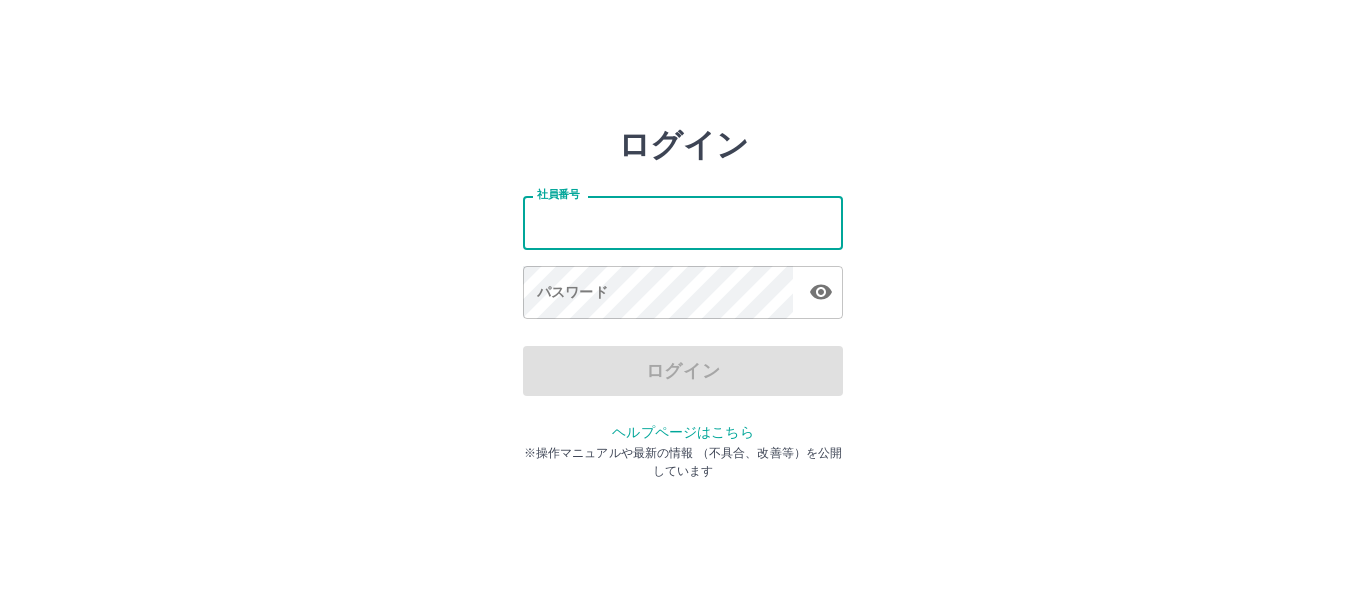 click on "社員番号" at bounding box center [683, 222] 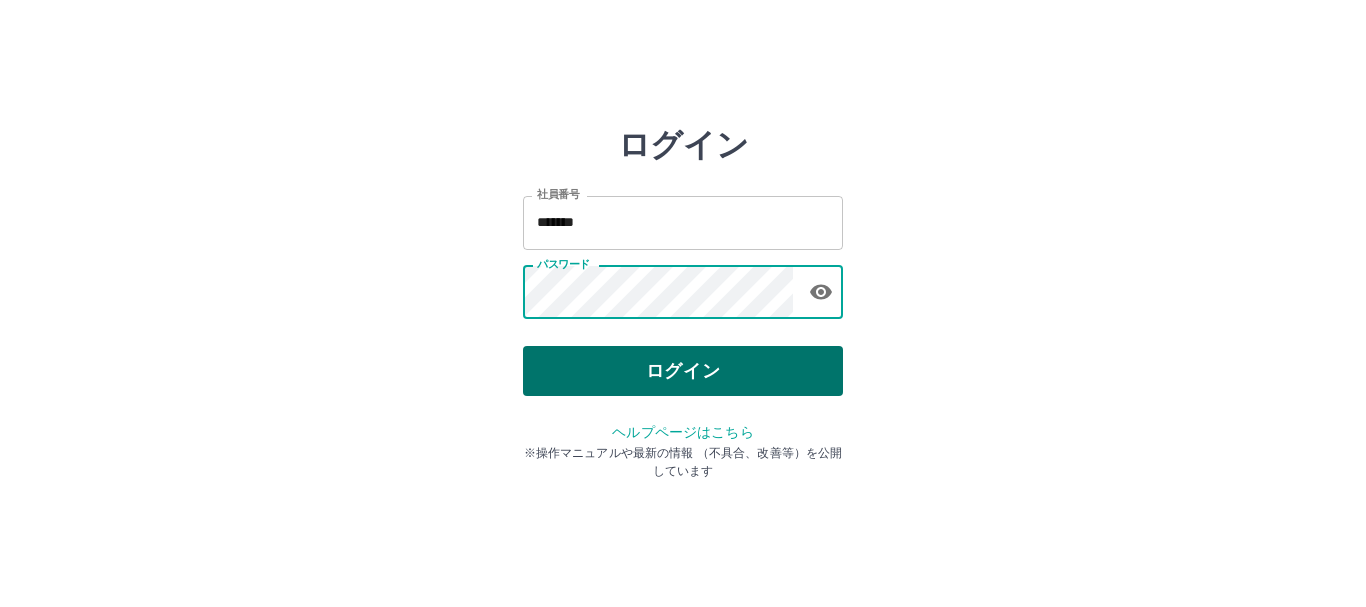 click on "ログイン" at bounding box center [683, 371] 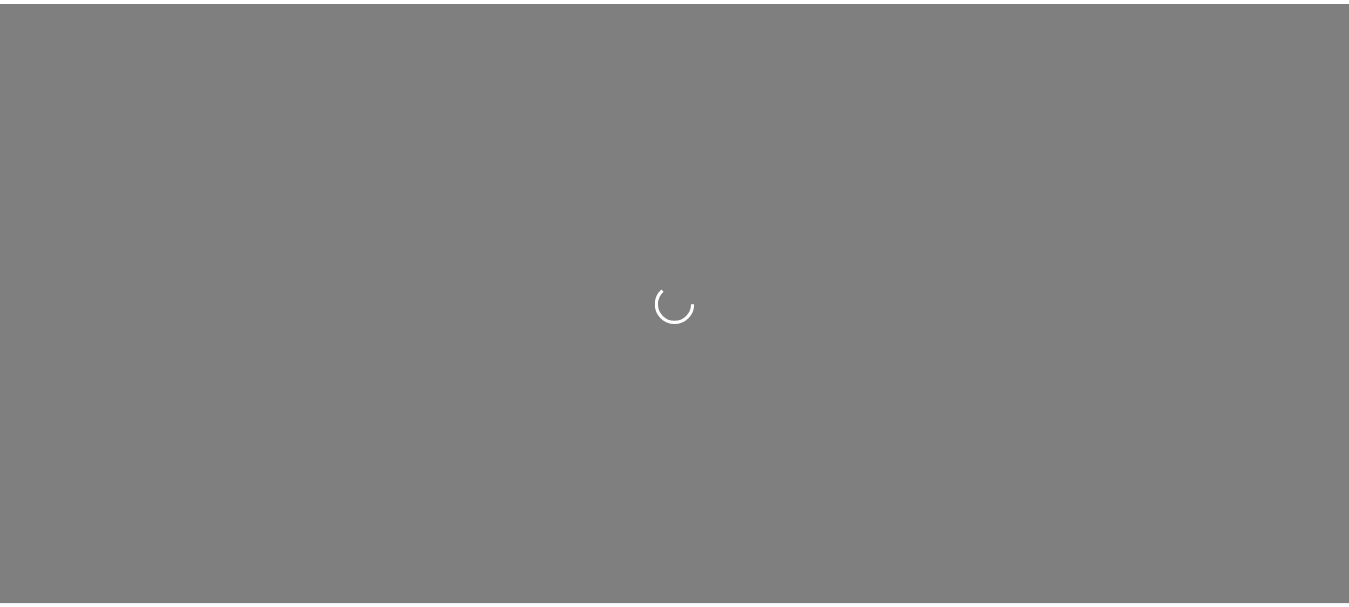 scroll, scrollTop: 0, scrollLeft: 0, axis: both 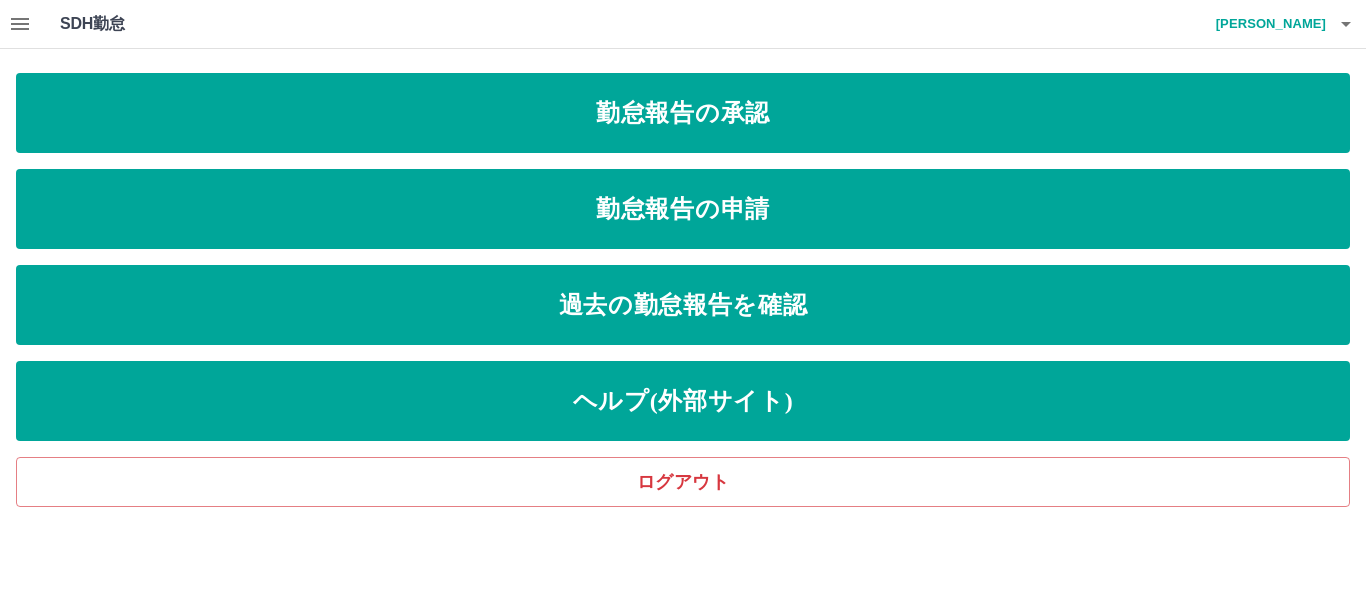 click 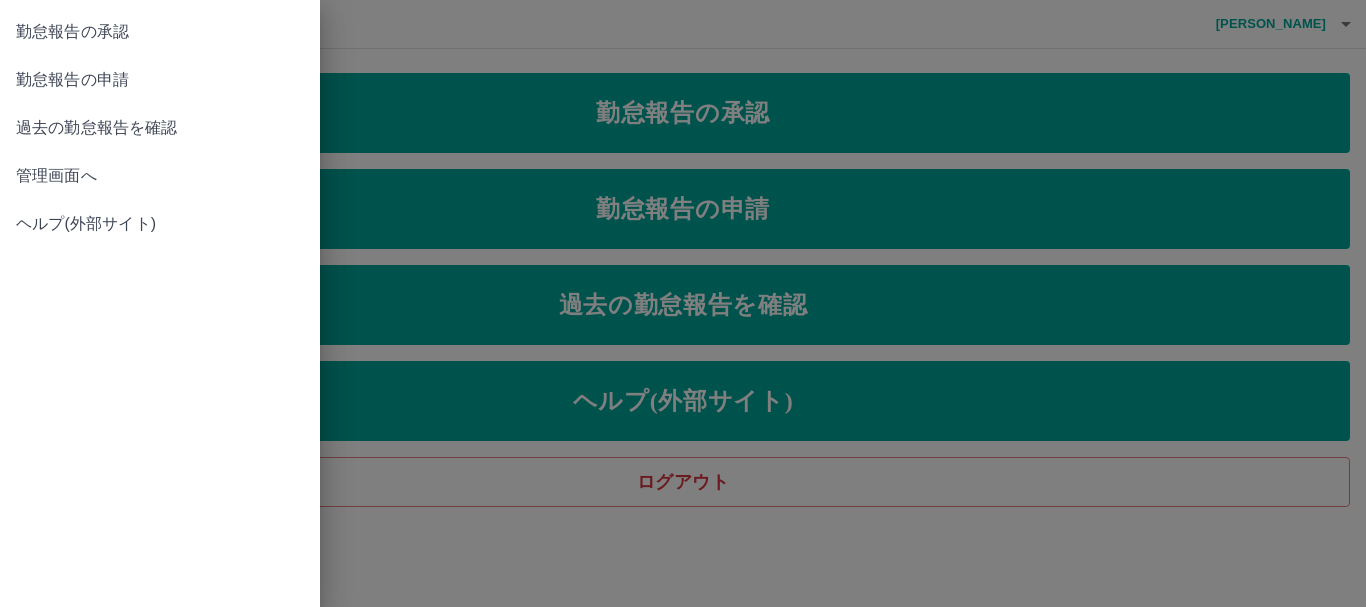 click on "管理画面へ" at bounding box center [160, 176] 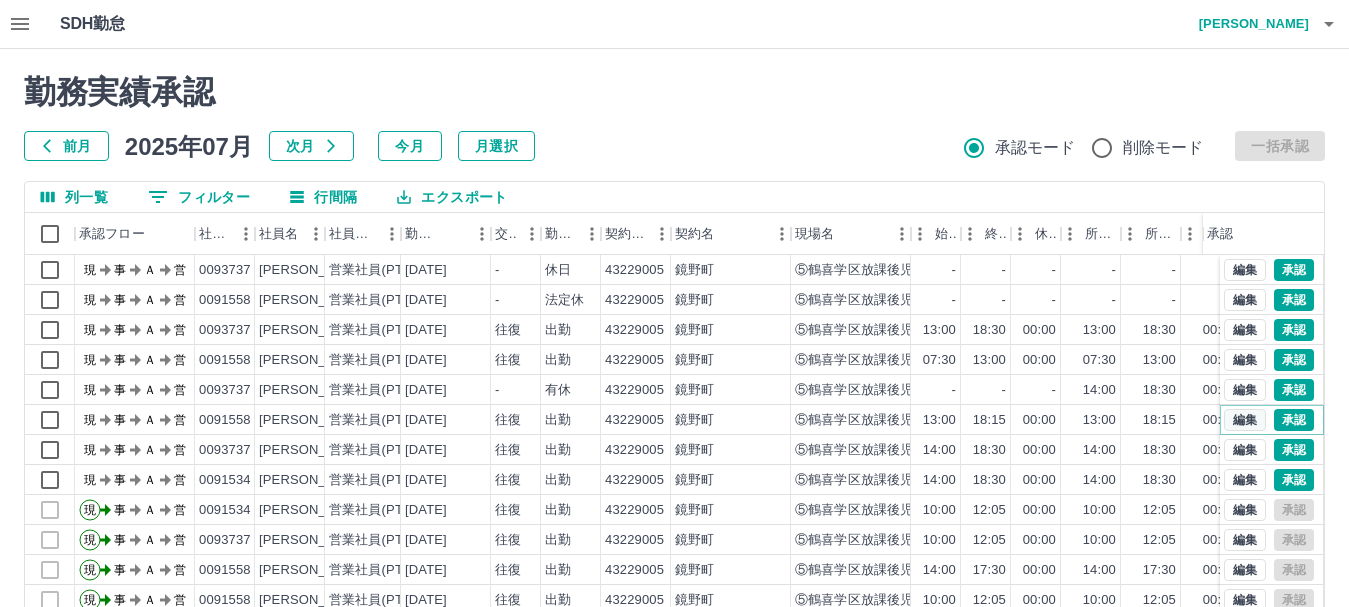 click on "編集" at bounding box center [1245, 420] 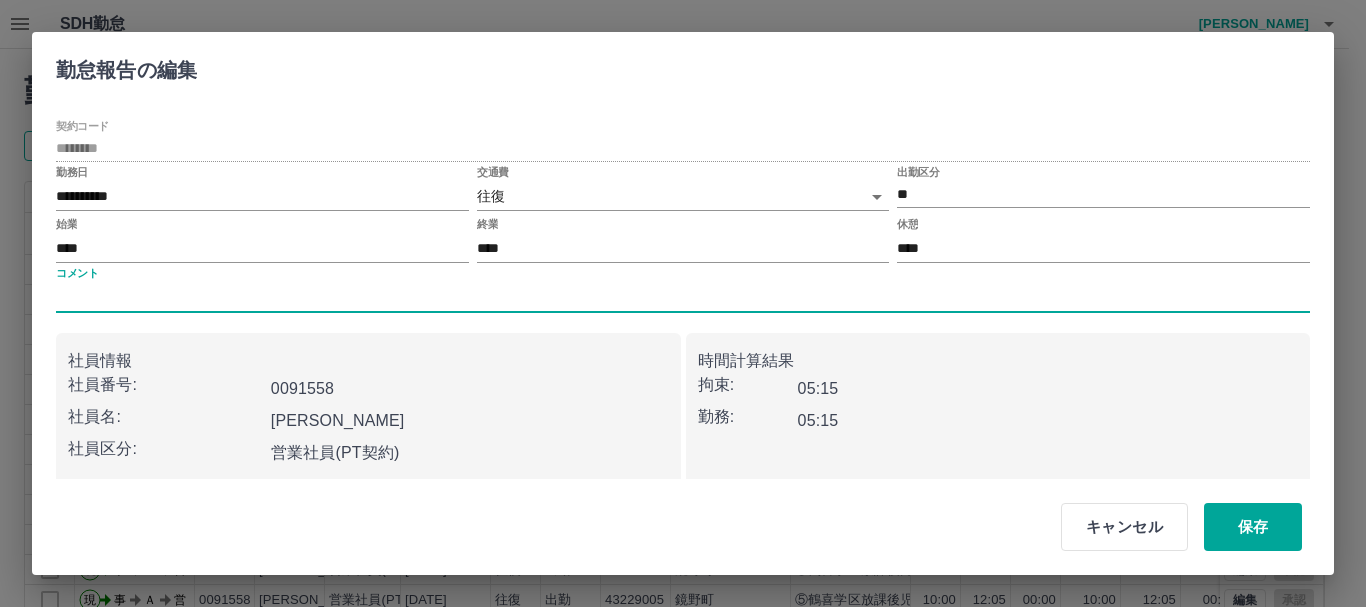 click on "コメント" at bounding box center (683, 297) 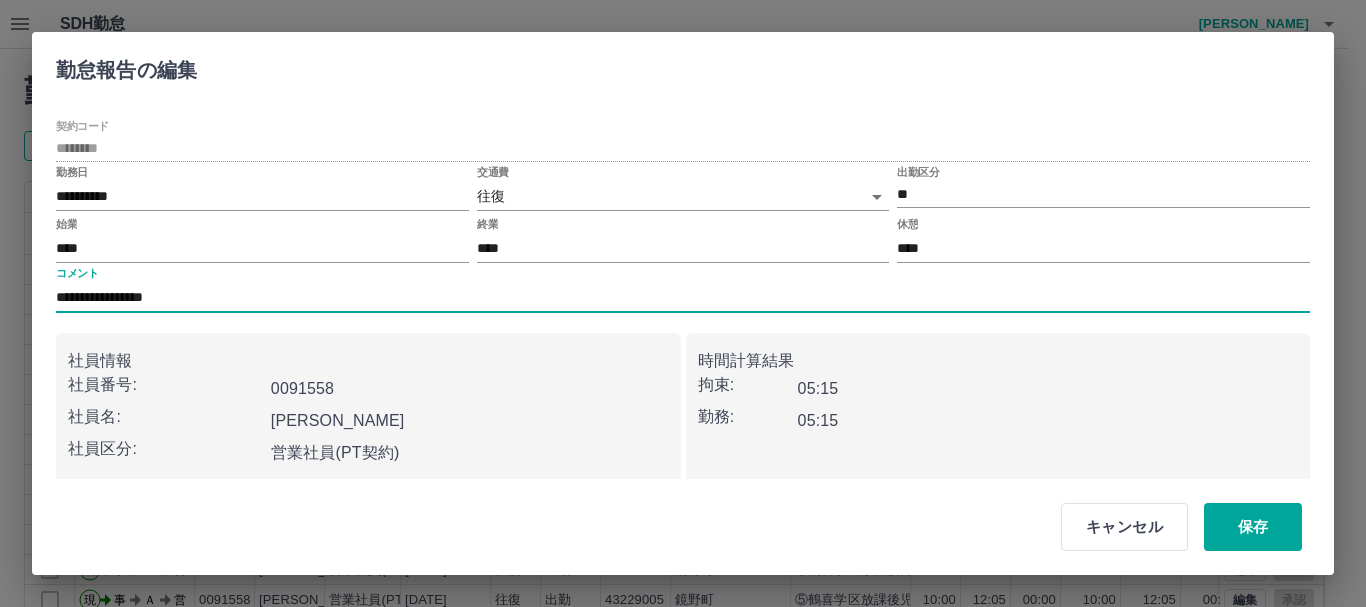 type on "**********" 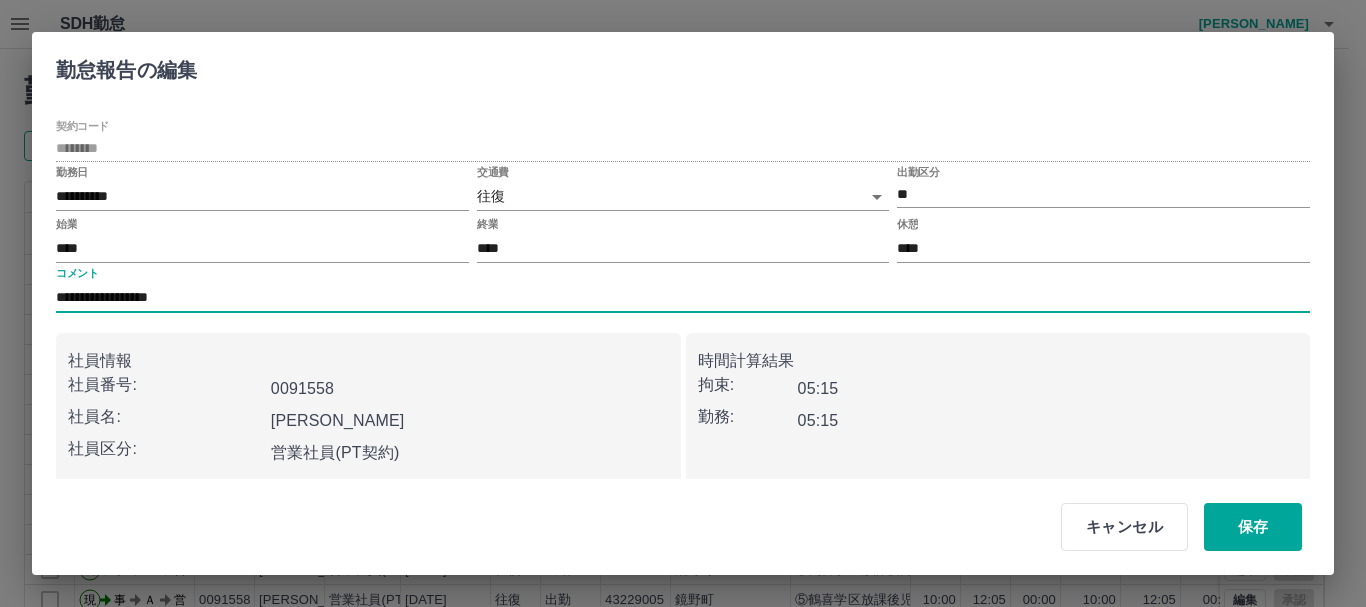 type 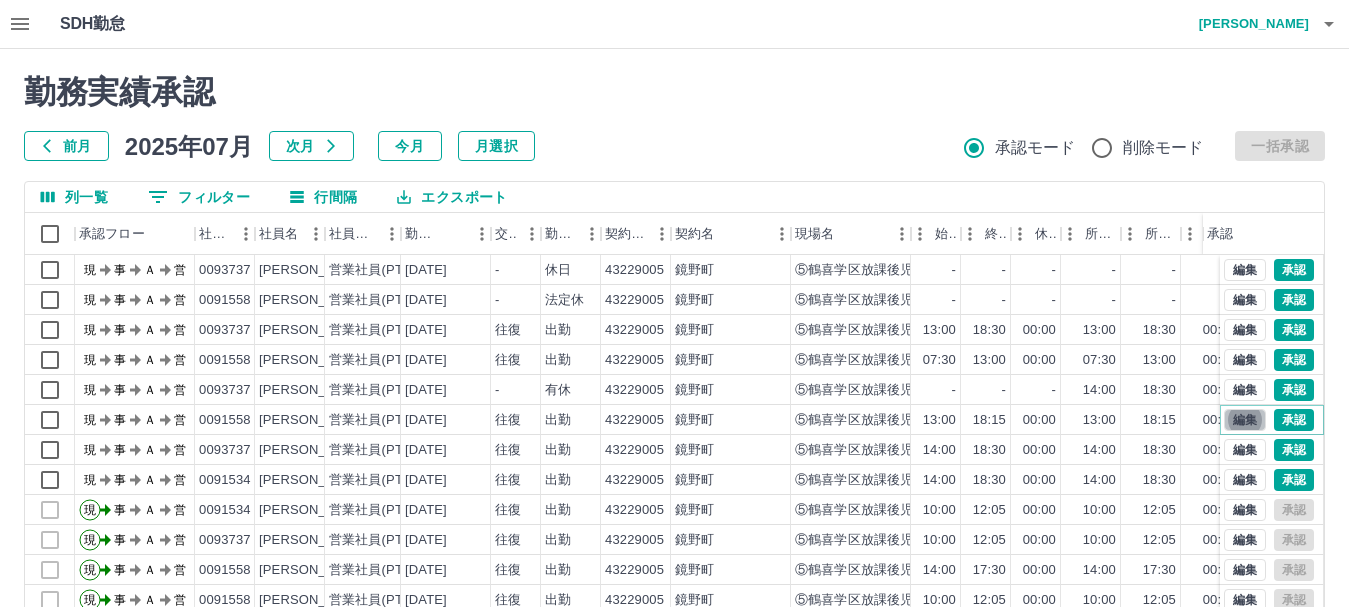 click on "編集" at bounding box center [1245, 420] 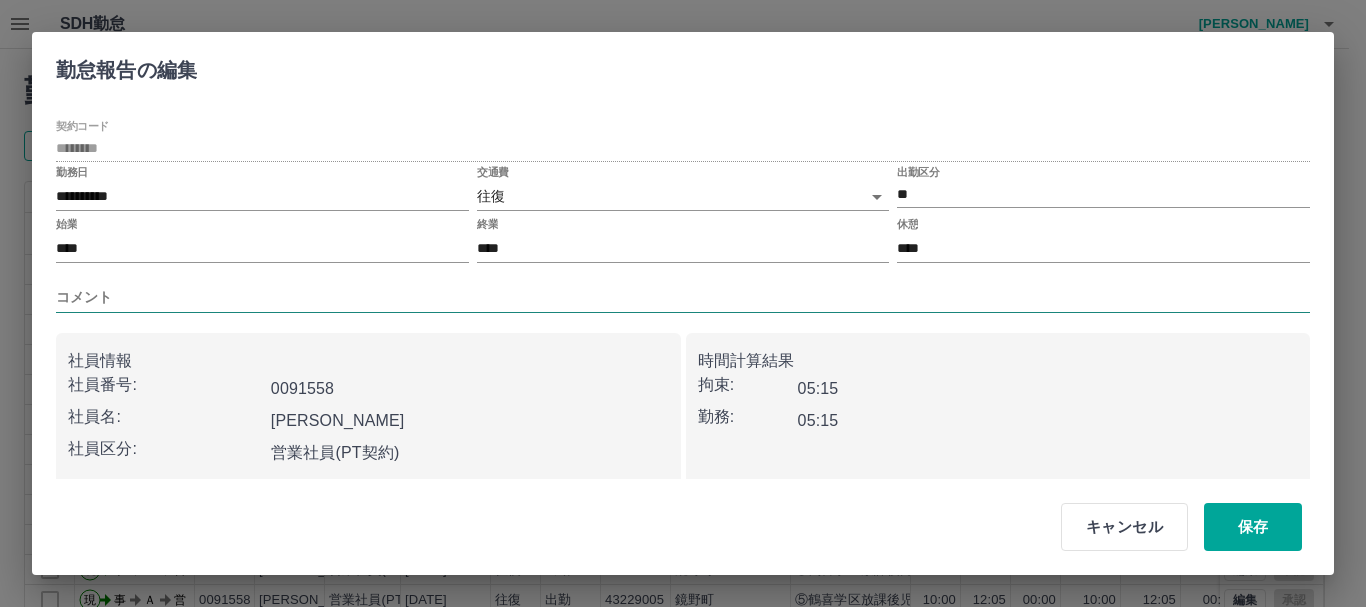 click on "コメント" at bounding box center [683, 297] 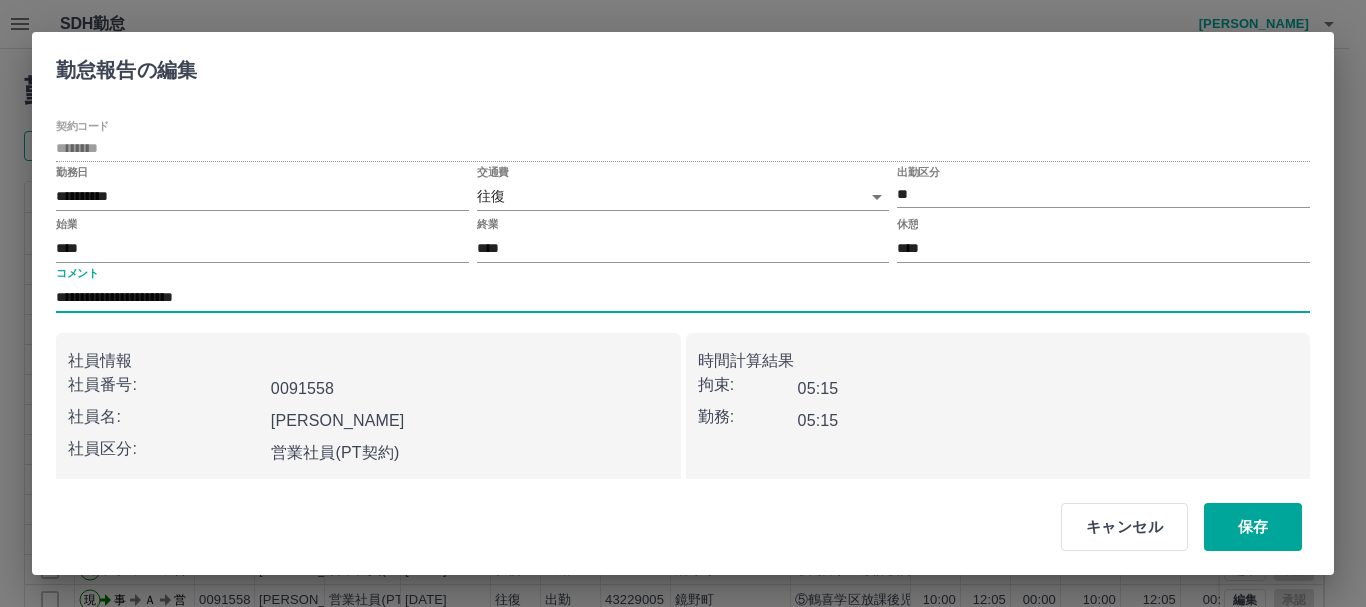 drag, startPoint x: 58, startPoint y: 292, endPoint x: 304, endPoint y: 295, distance: 246.0183 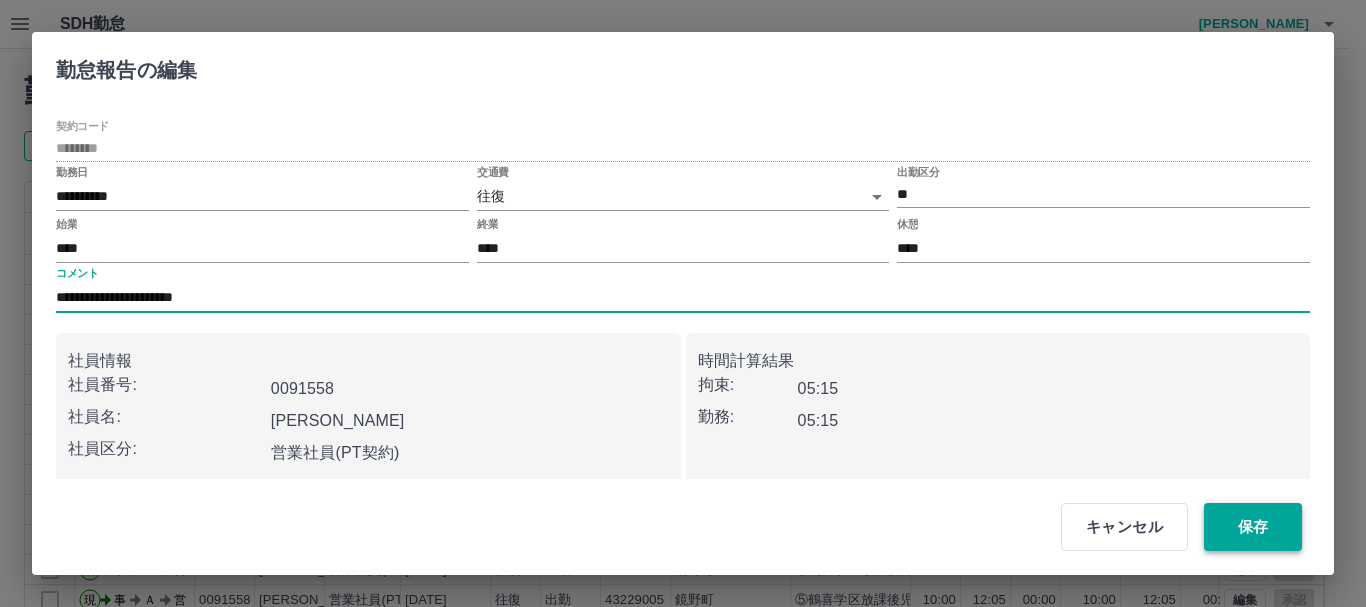 type on "**********" 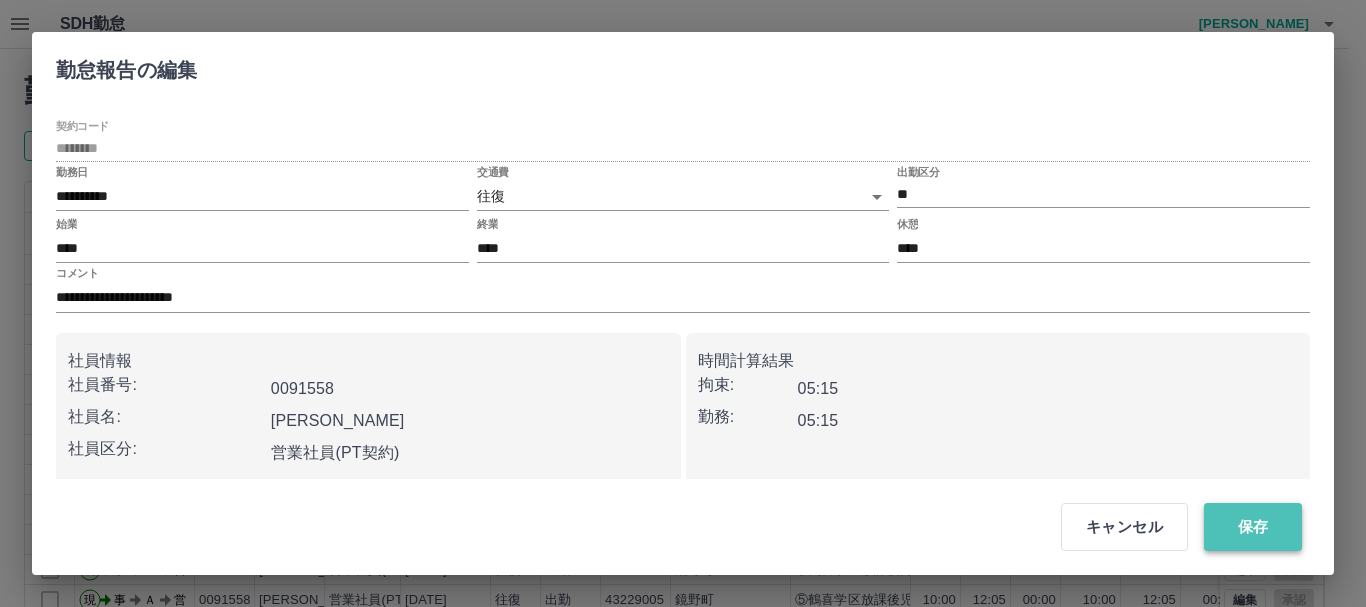 click on "保存" at bounding box center (1253, 527) 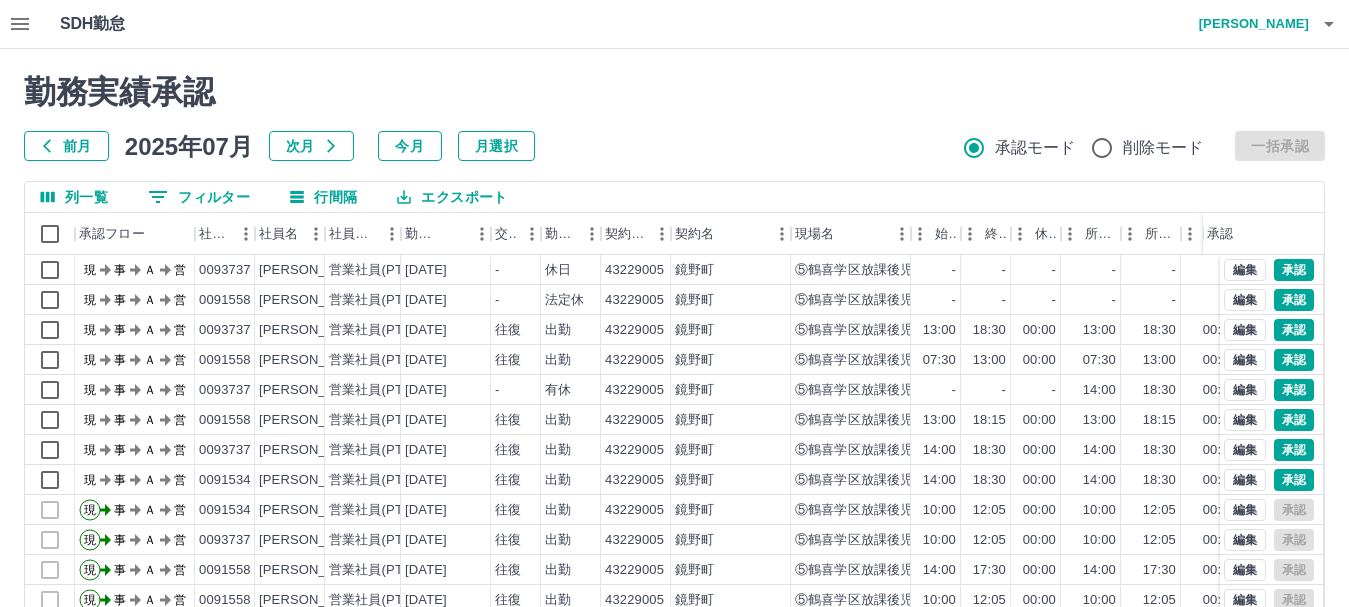 click 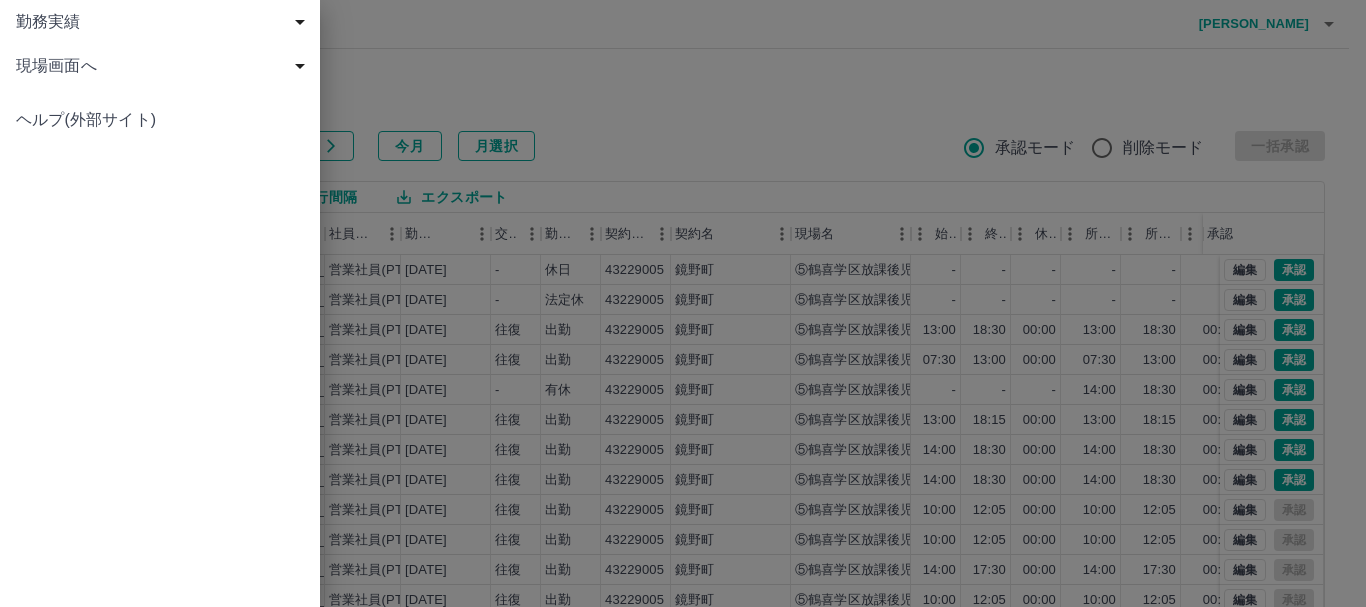 click on "現場画面へ" at bounding box center [164, 66] 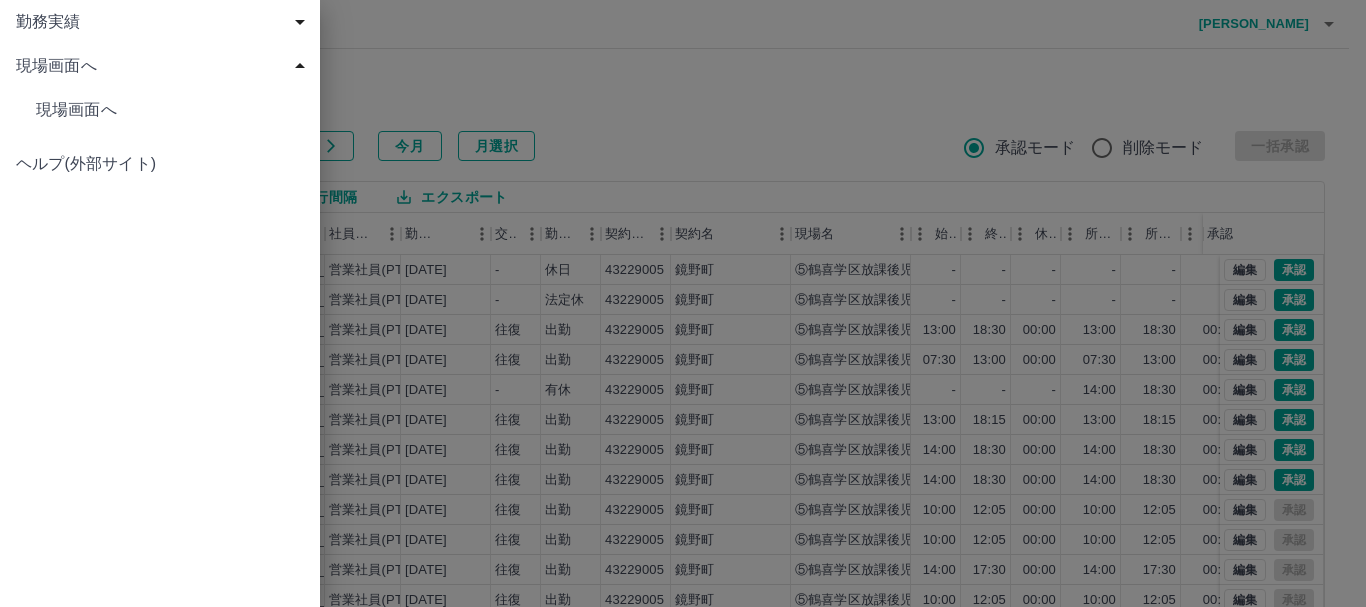 click on "現場画面へ" at bounding box center (170, 110) 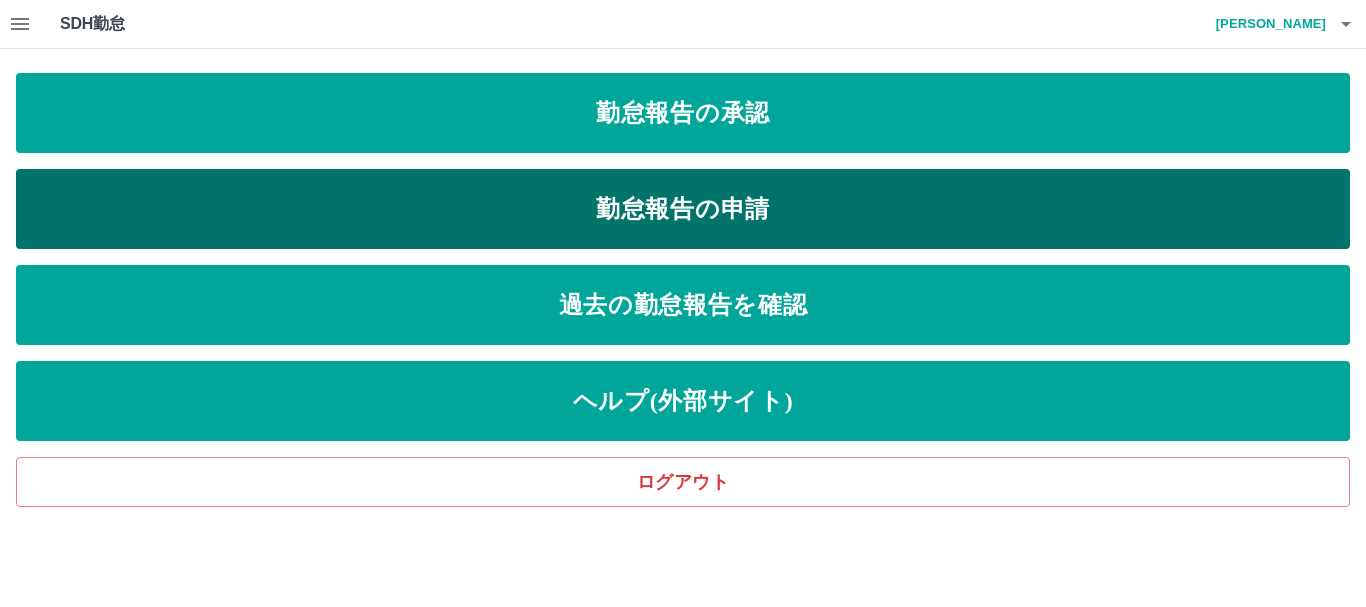 click on "勤怠報告の申請" at bounding box center (683, 209) 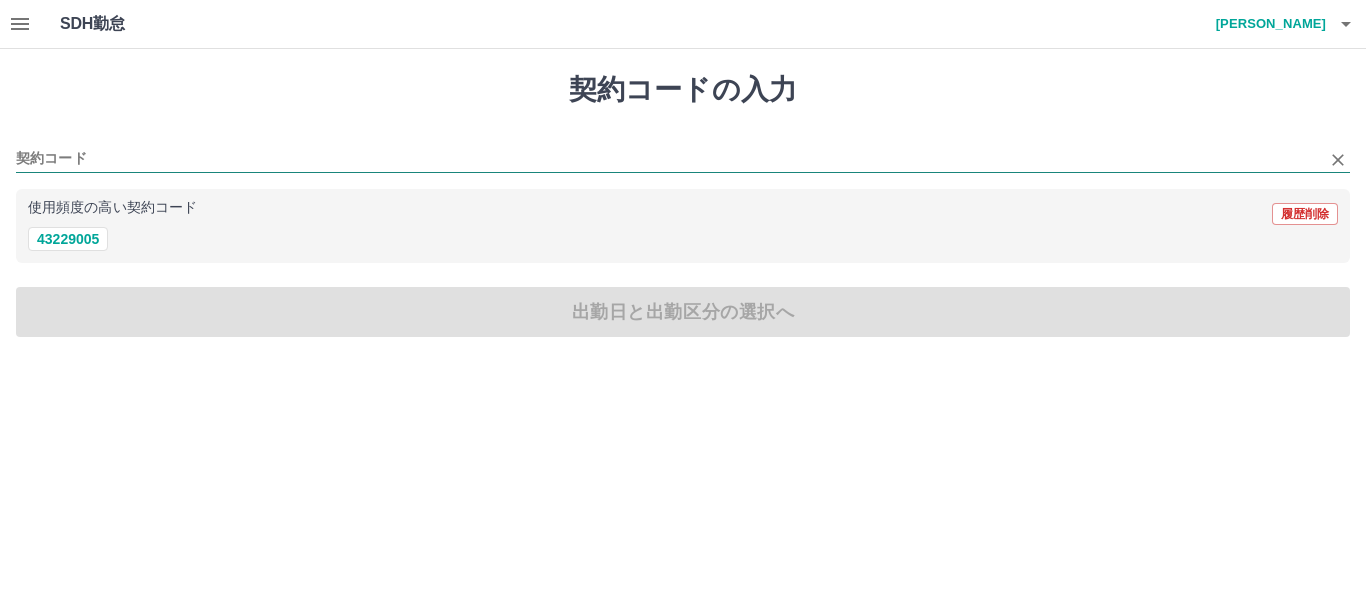 click on "契約コード" at bounding box center [668, 159] 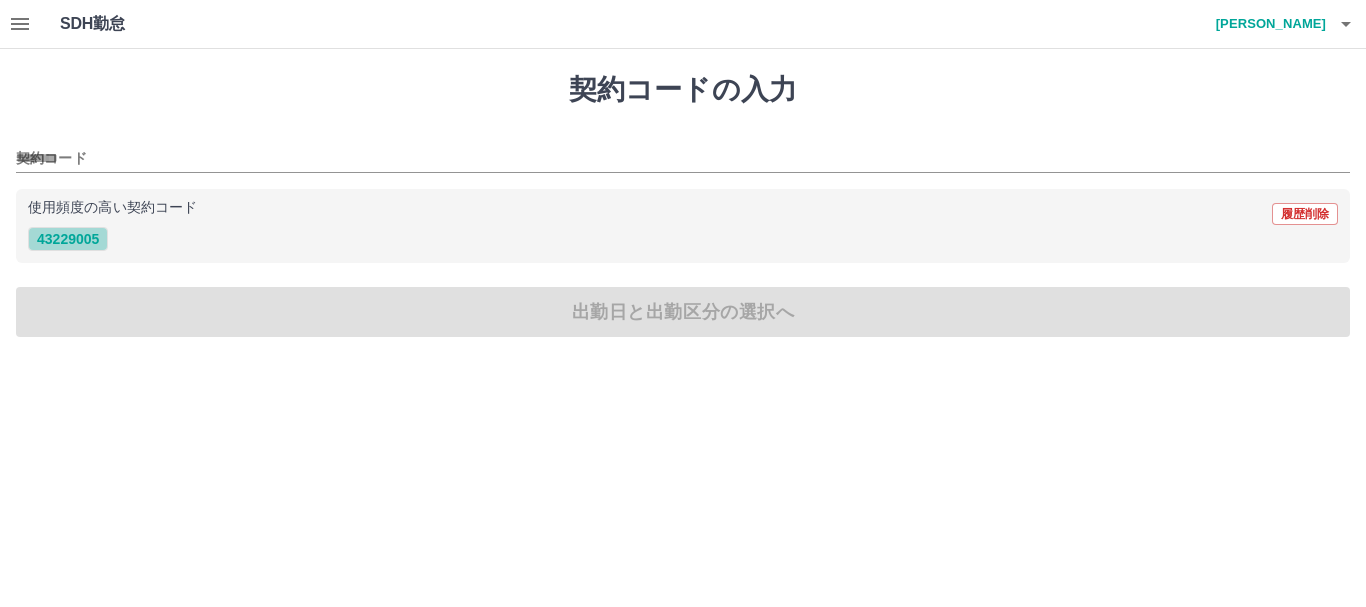 drag, startPoint x: 103, startPoint y: 241, endPoint x: 130, endPoint y: 265, distance: 36.124783 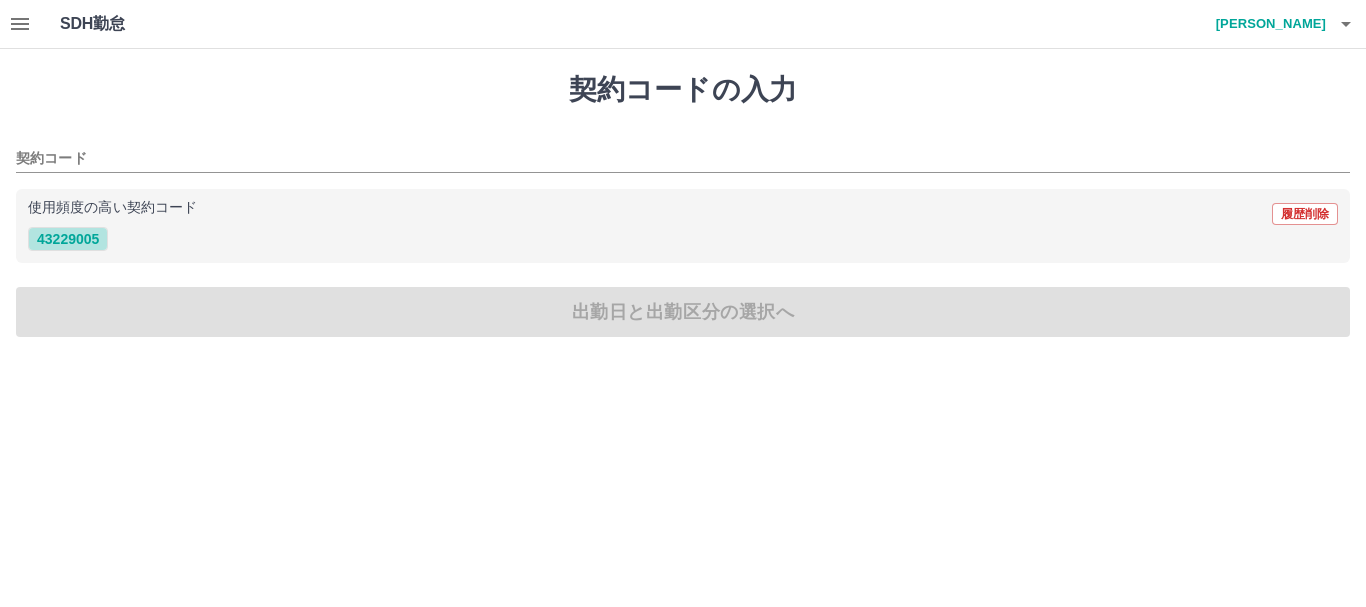 click on "43229005" at bounding box center (68, 239) 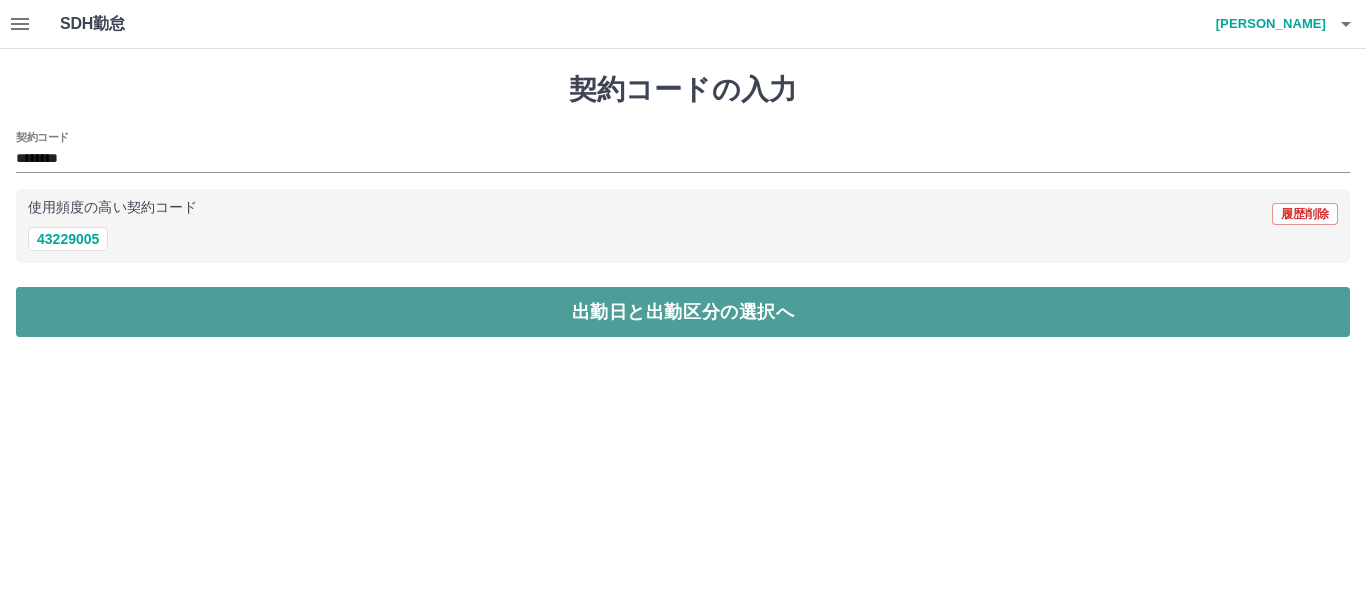 click on "出勤日と出勤区分の選択へ" at bounding box center (683, 312) 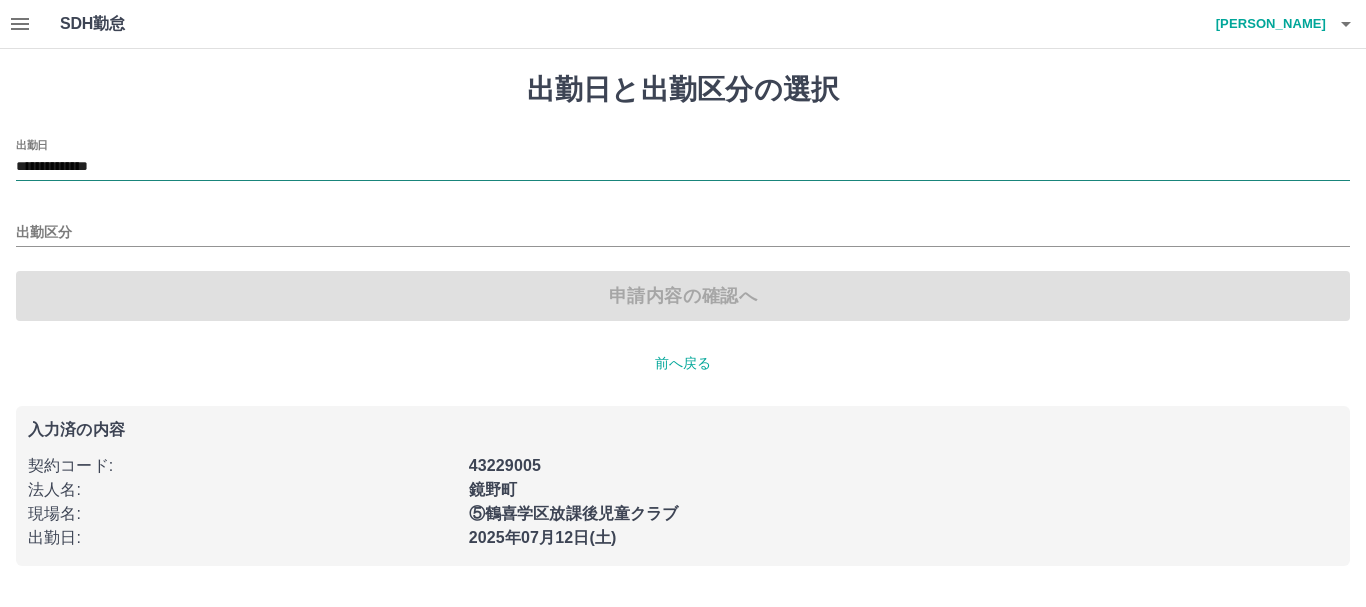 click on "**********" at bounding box center (683, 167) 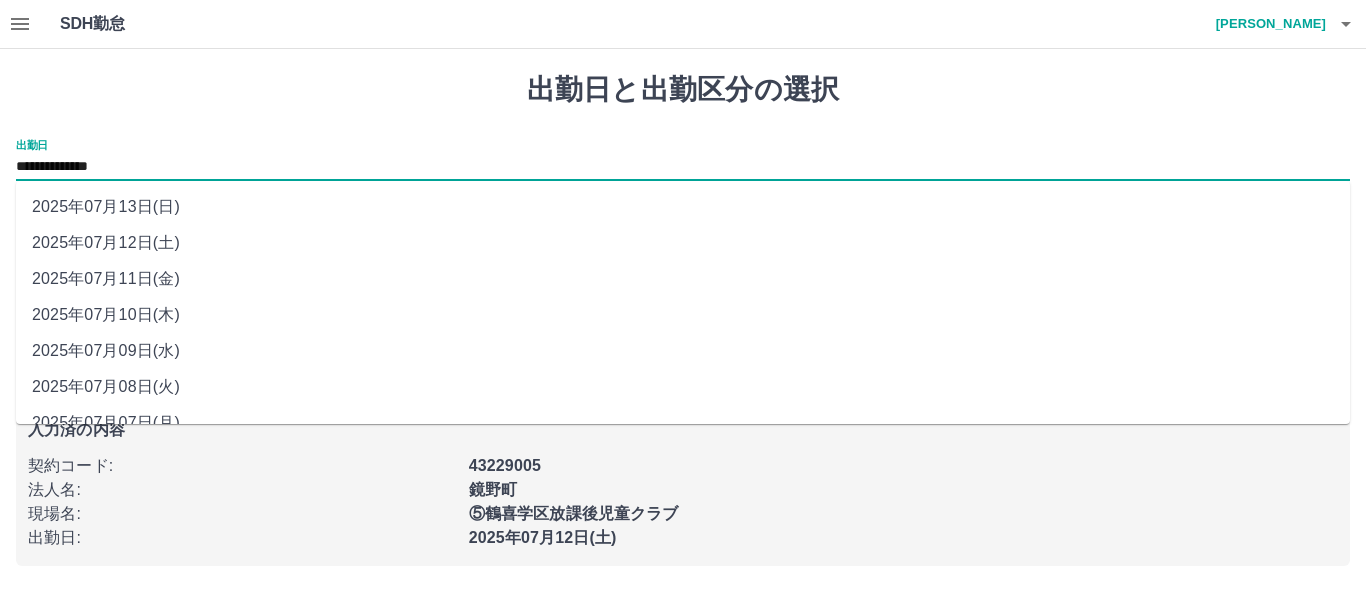 click on "2025年07月11日(金)" at bounding box center (683, 279) 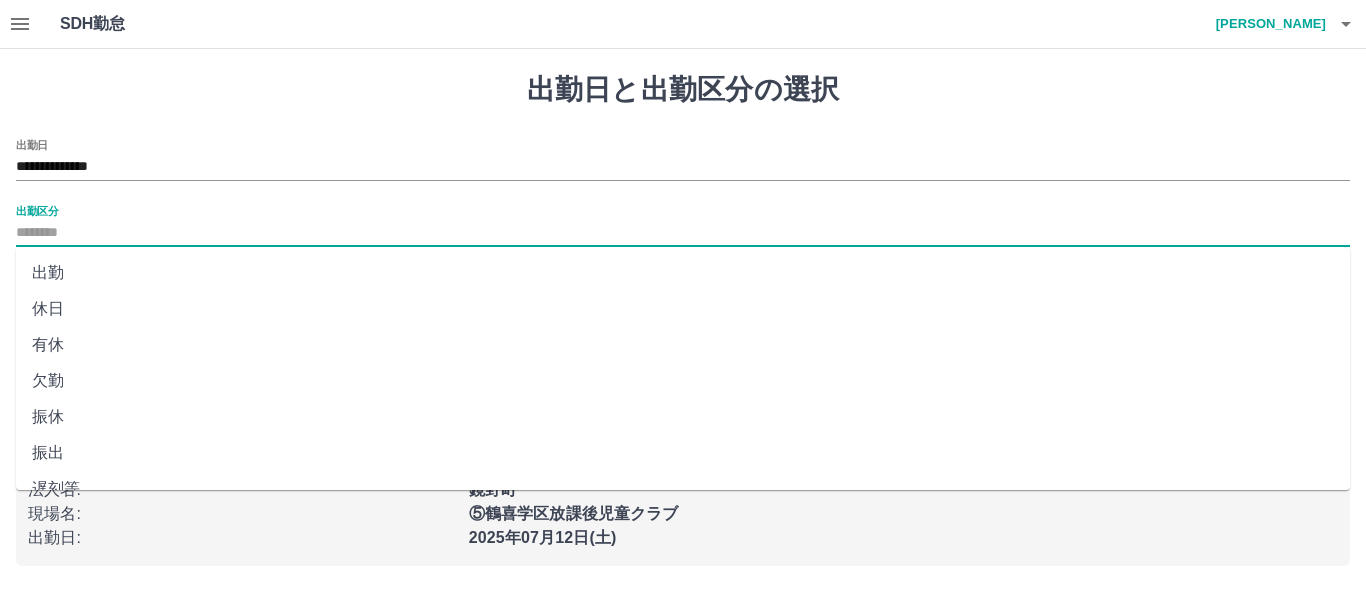 click on "出勤区分" at bounding box center [683, 233] 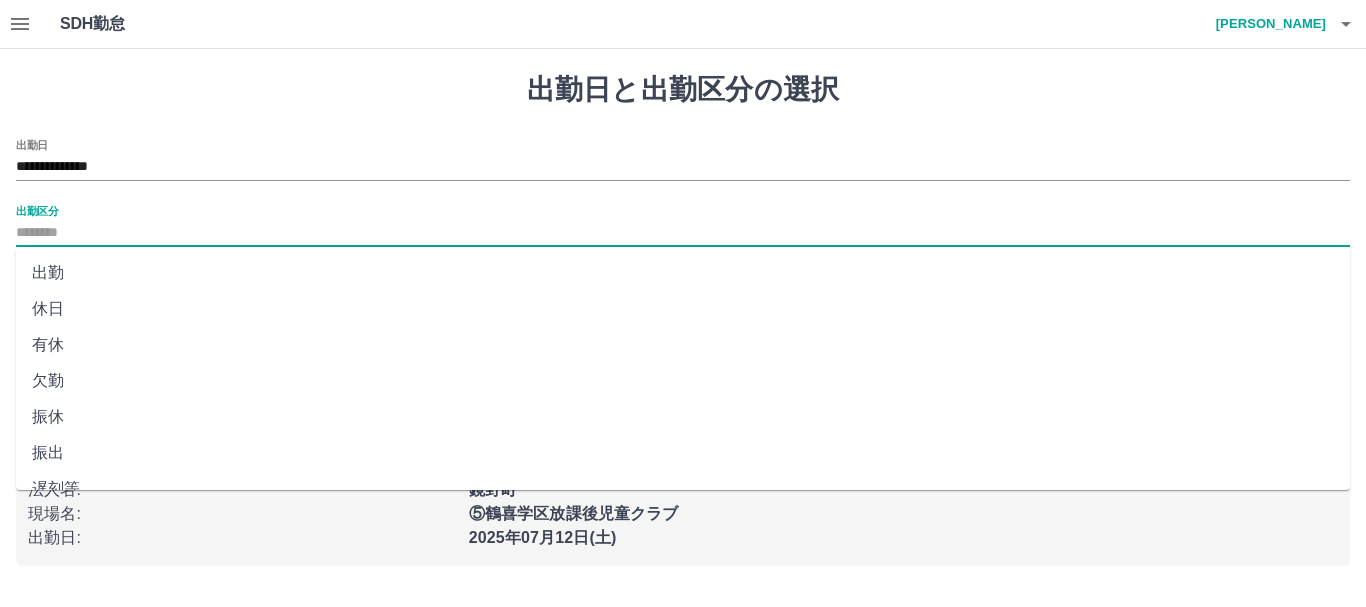 click on "出勤" at bounding box center (683, 273) 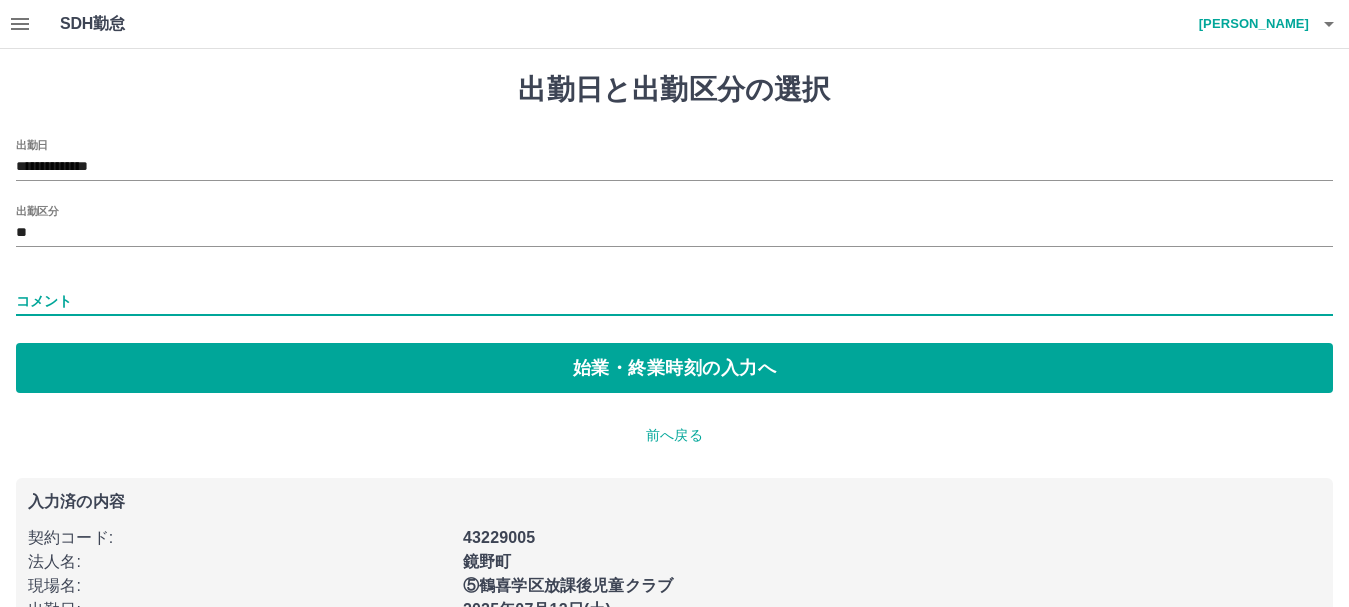 click on "コメント" at bounding box center (674, 301) 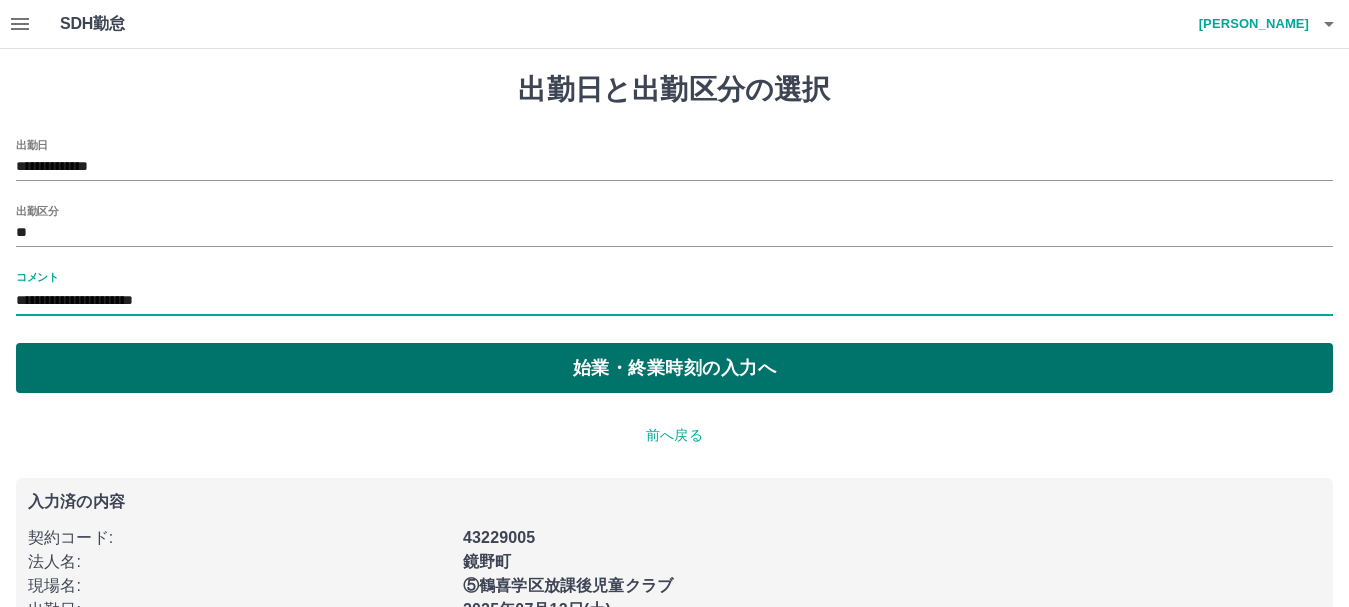 type on "**********" 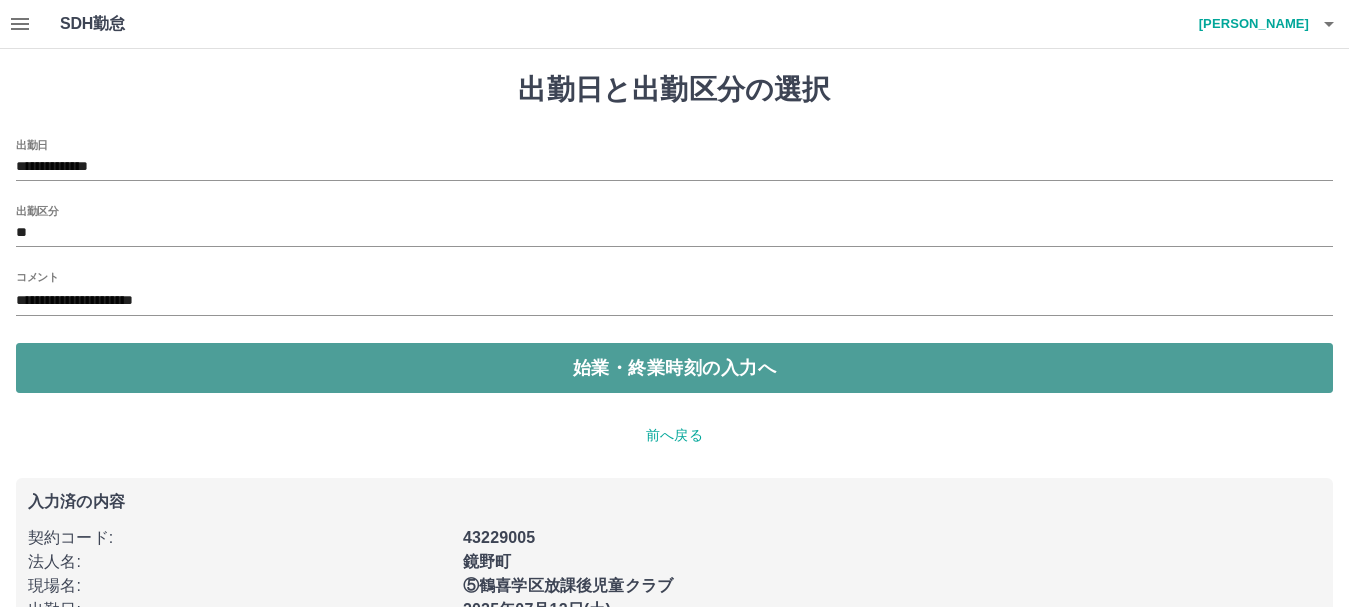click on "始業・終業時刻の入力へ" at bounding box center (674, 368) 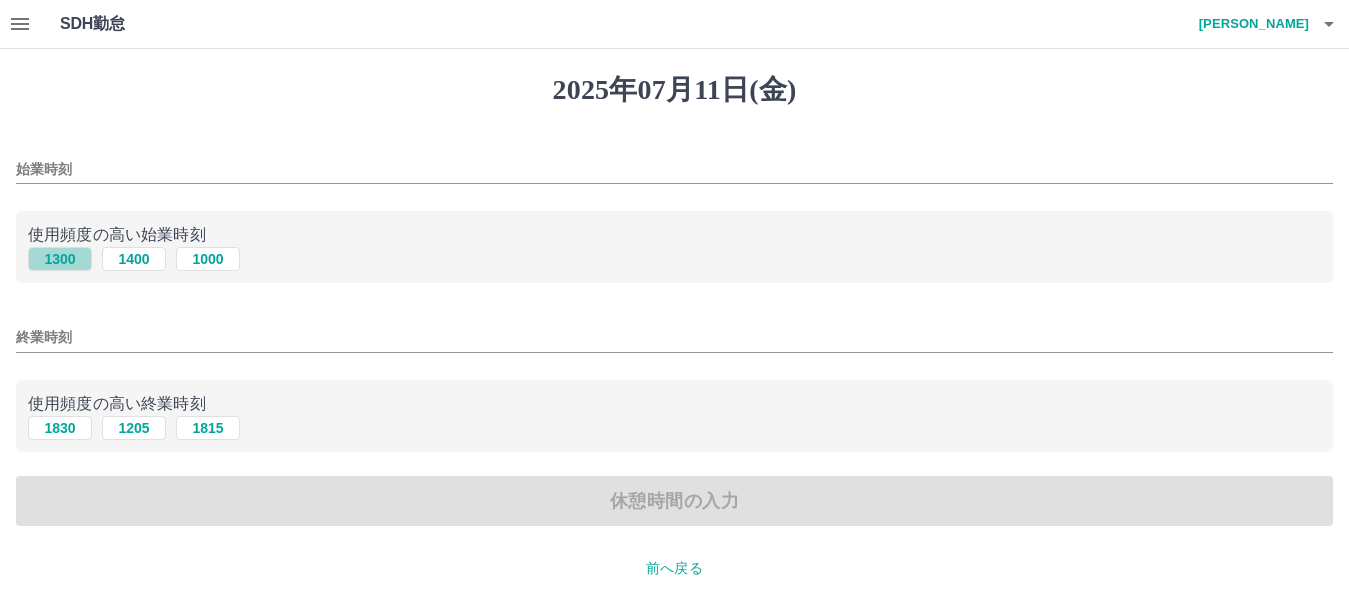 click on "1300" at bounding box center [60, 259] 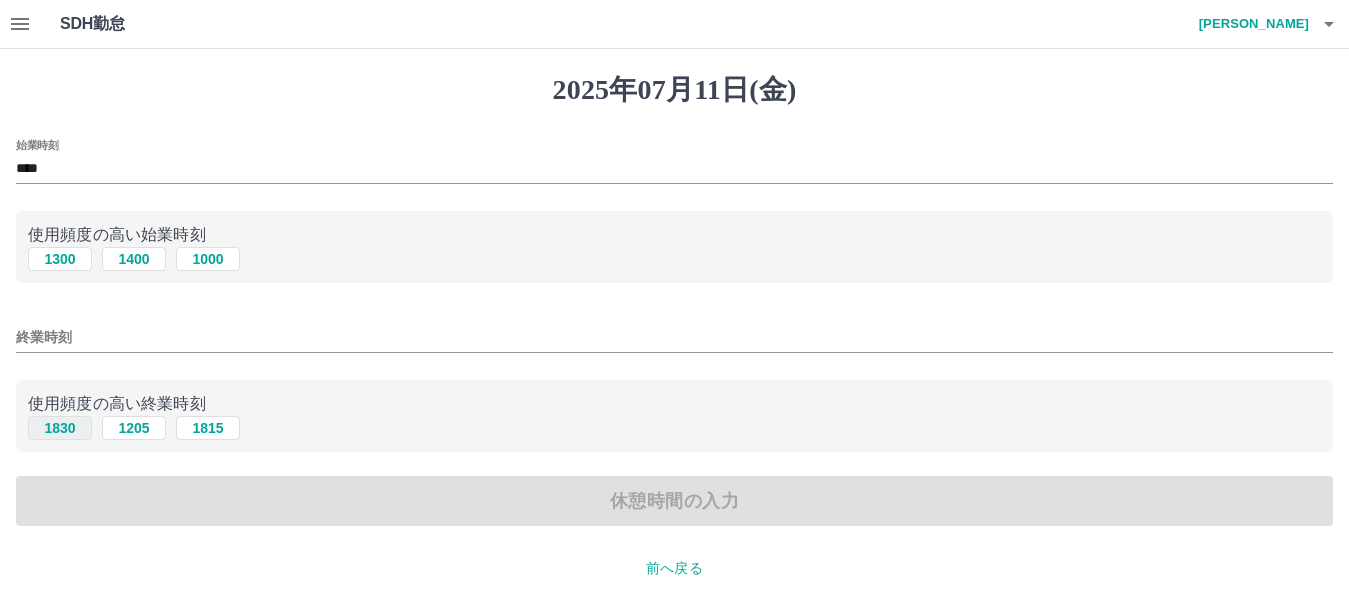click on "1830" at bounding box center [60, 428] 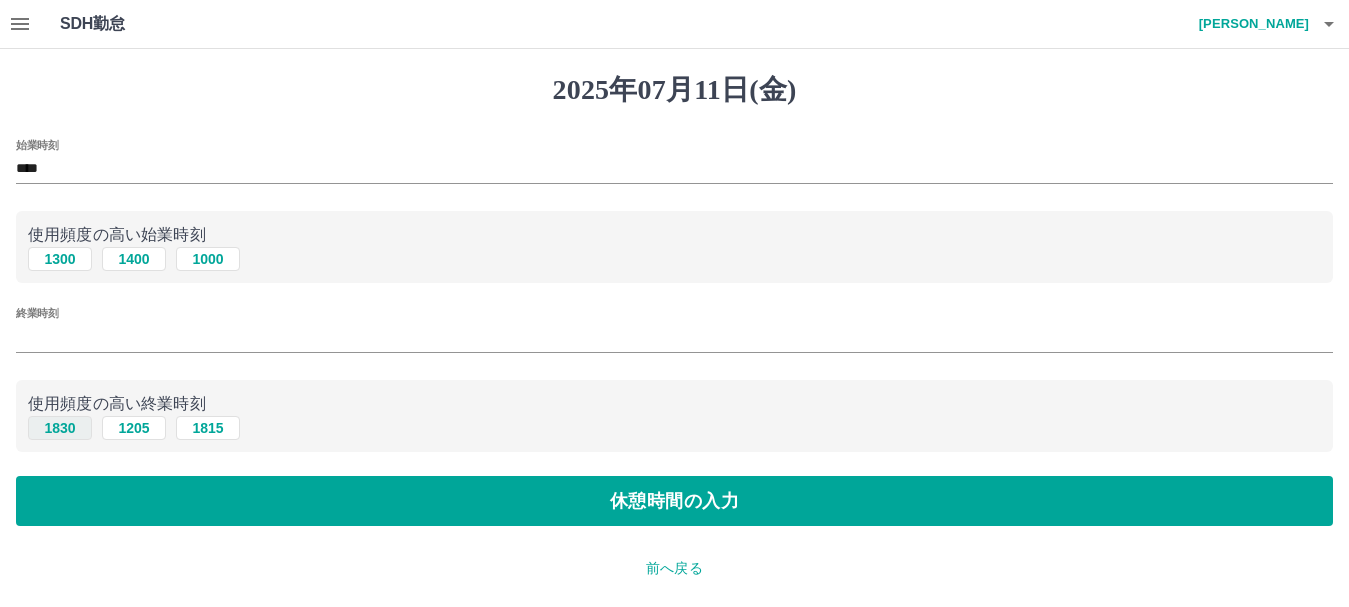 type on "****" 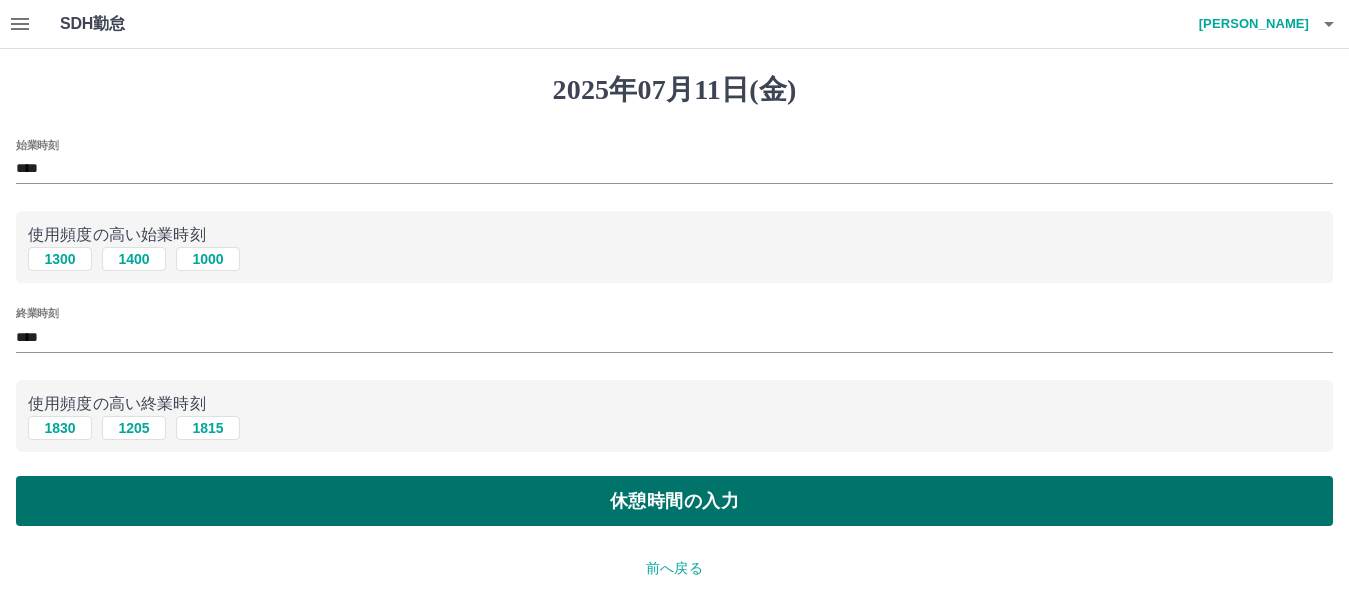 click on "休憩時間の入力" at bounding box center [674, 501] 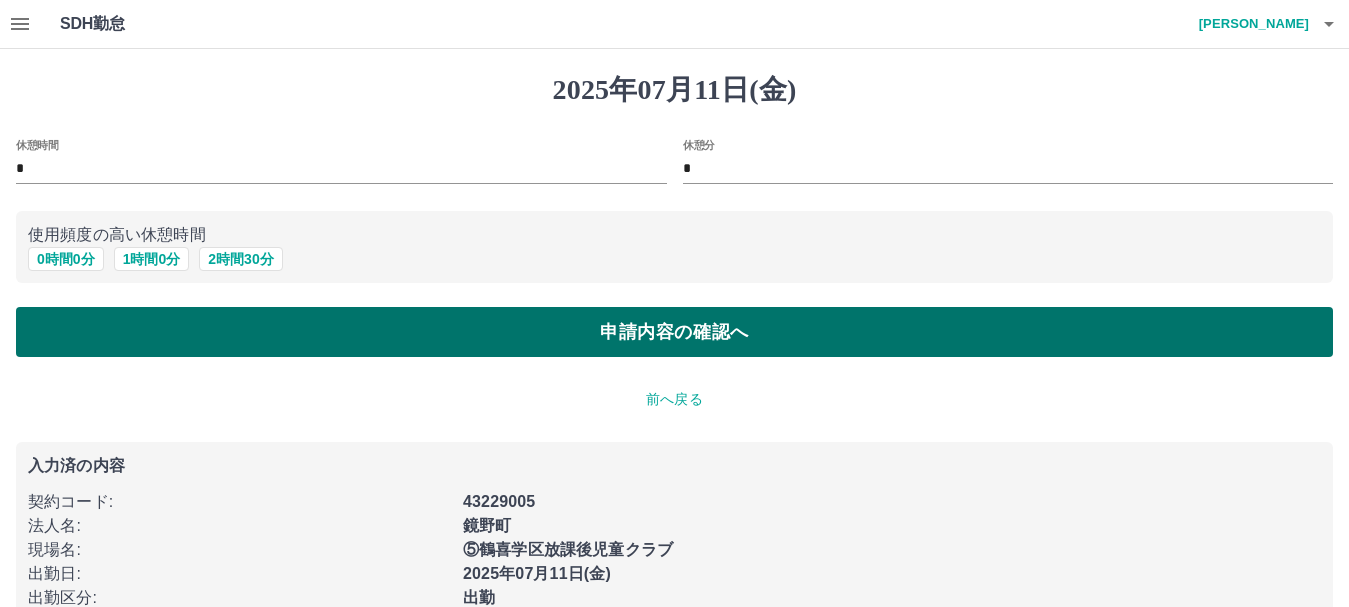 click on "申請内容の確認へ" at bounding box center (674, 332) 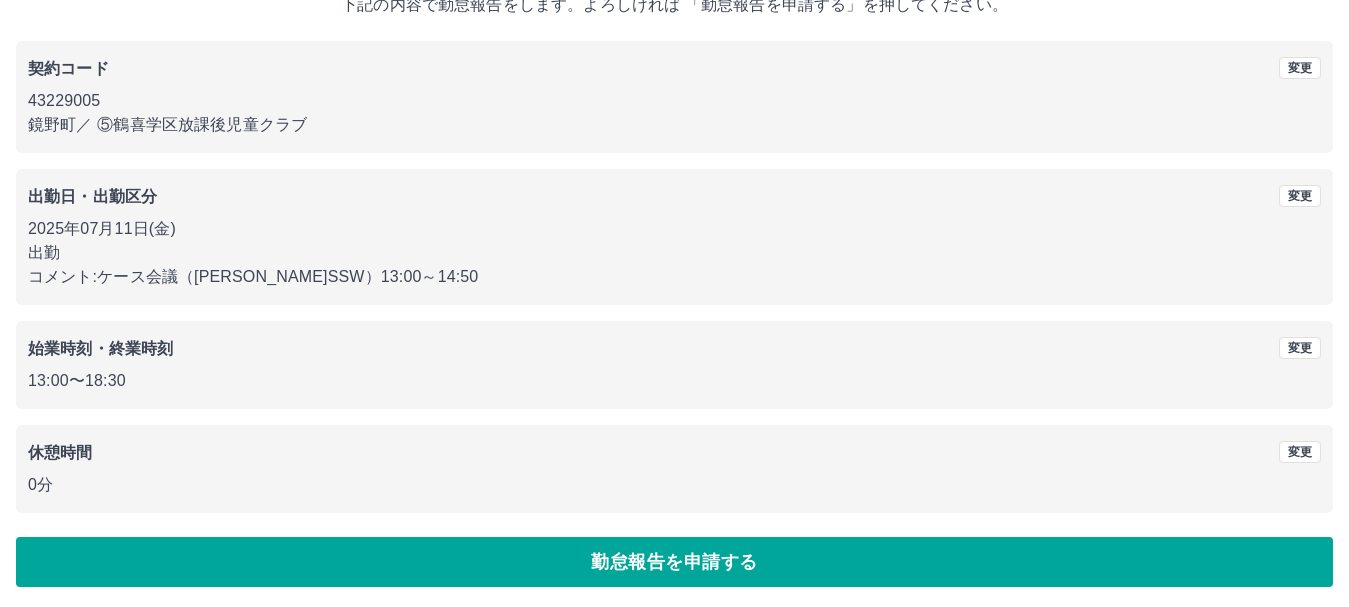 scroll, scrollTop: 142, scrollLeft: 0, axis: vertical 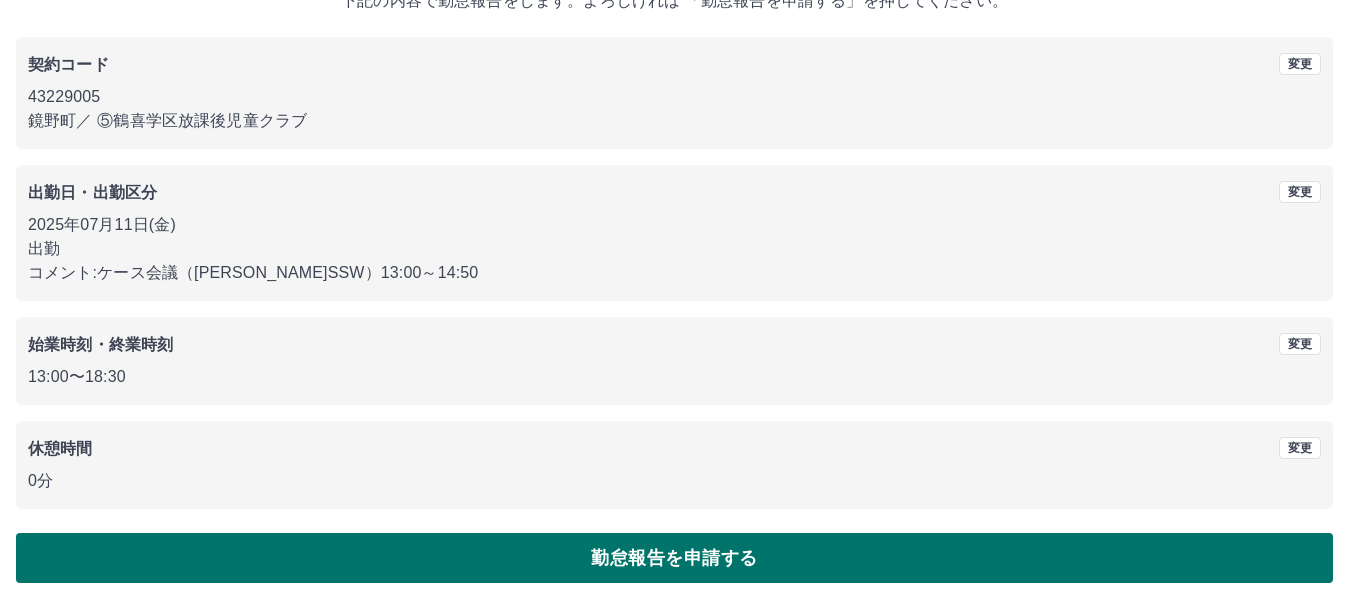 click on "勤怠報告を申請する" at bounding box center (674, 558) 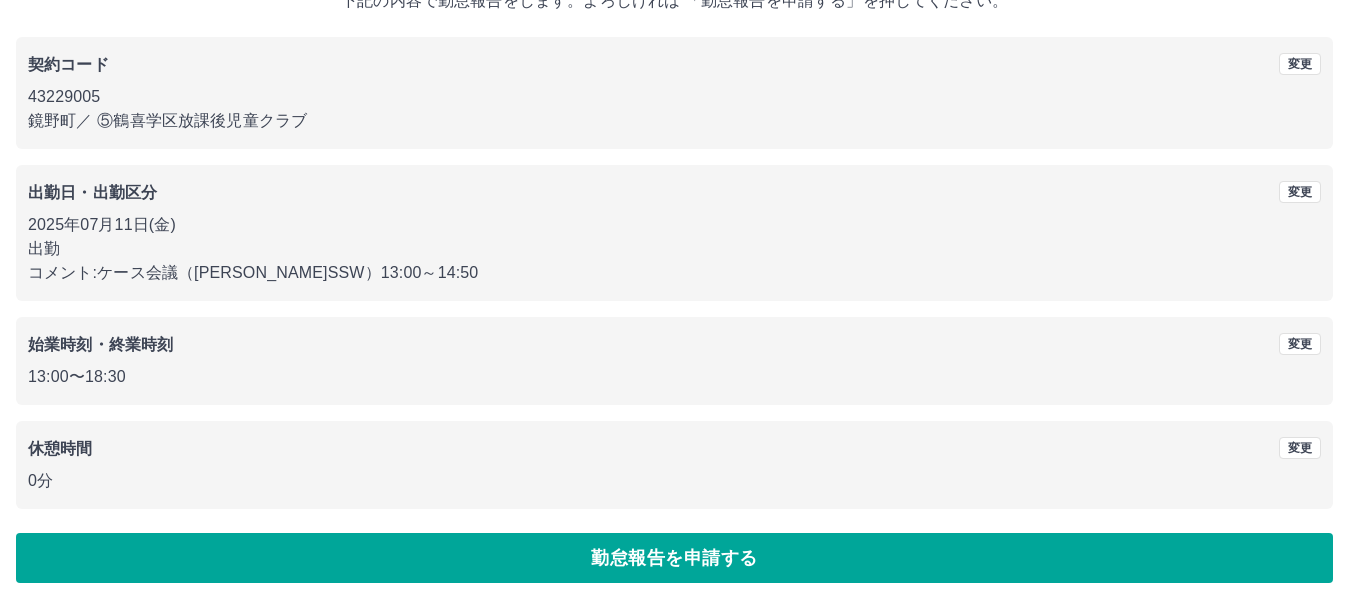 scroll, scrollTop: 0, scrollLeft: 0, axis: both 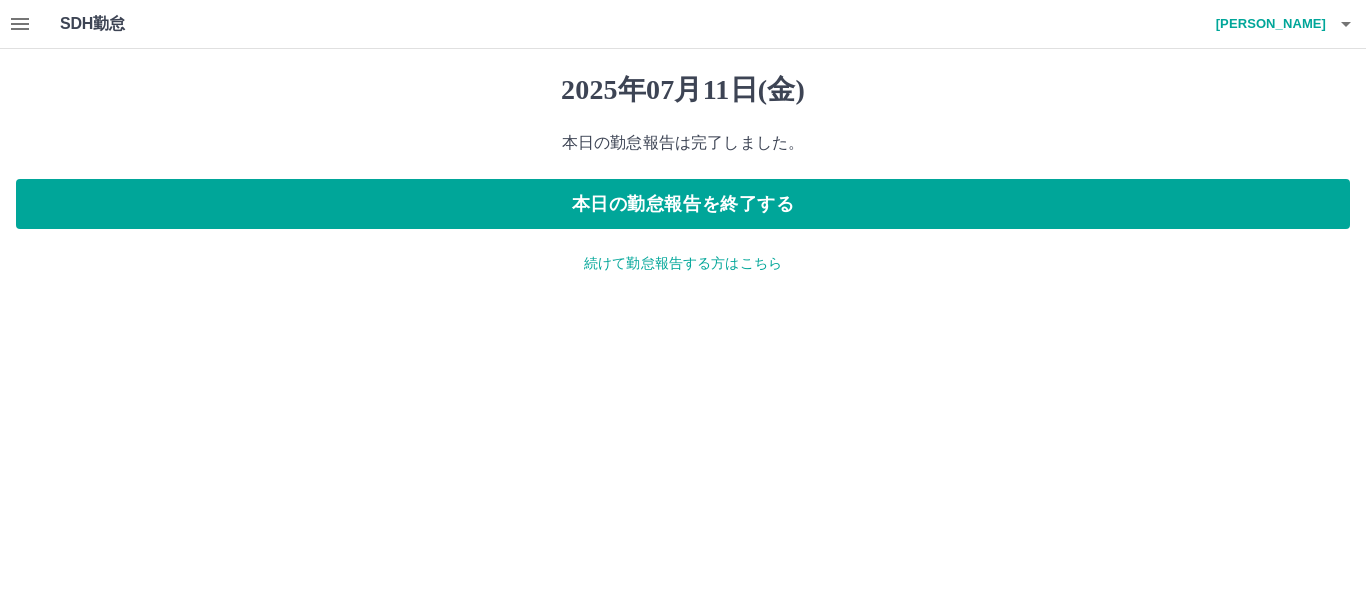 click on "続けて勤怠報告する方はこちら" at bounding box center (683, 263) 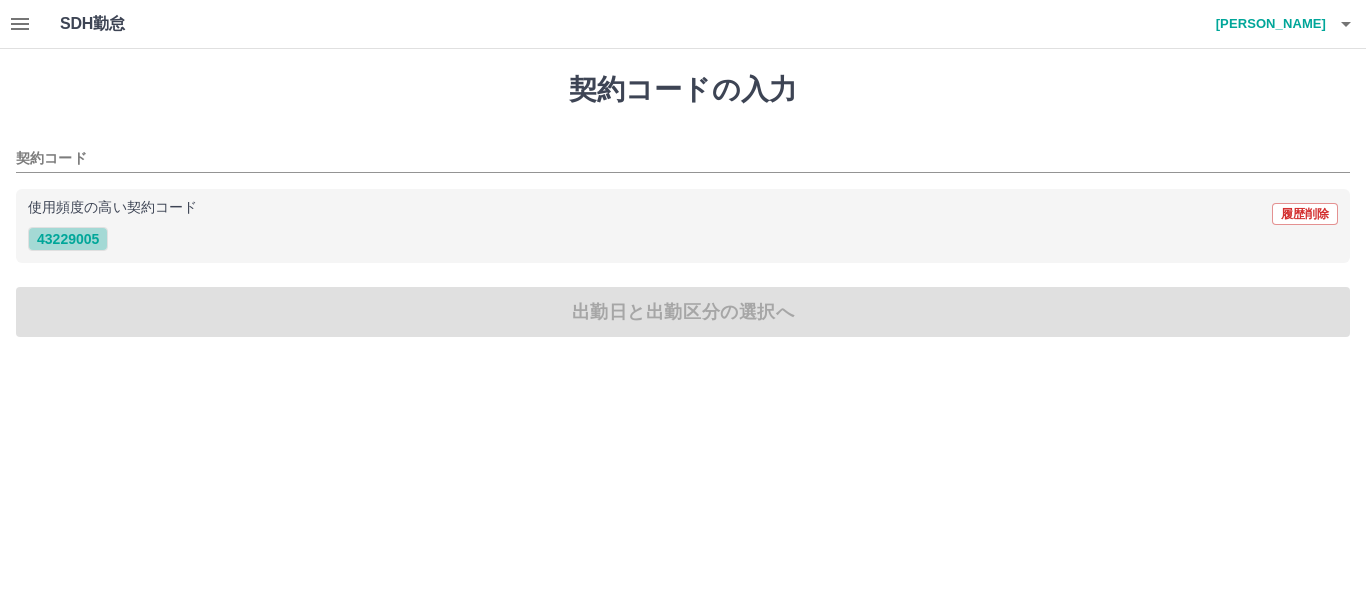 click on "43229005" at bounding box center (68, 239) 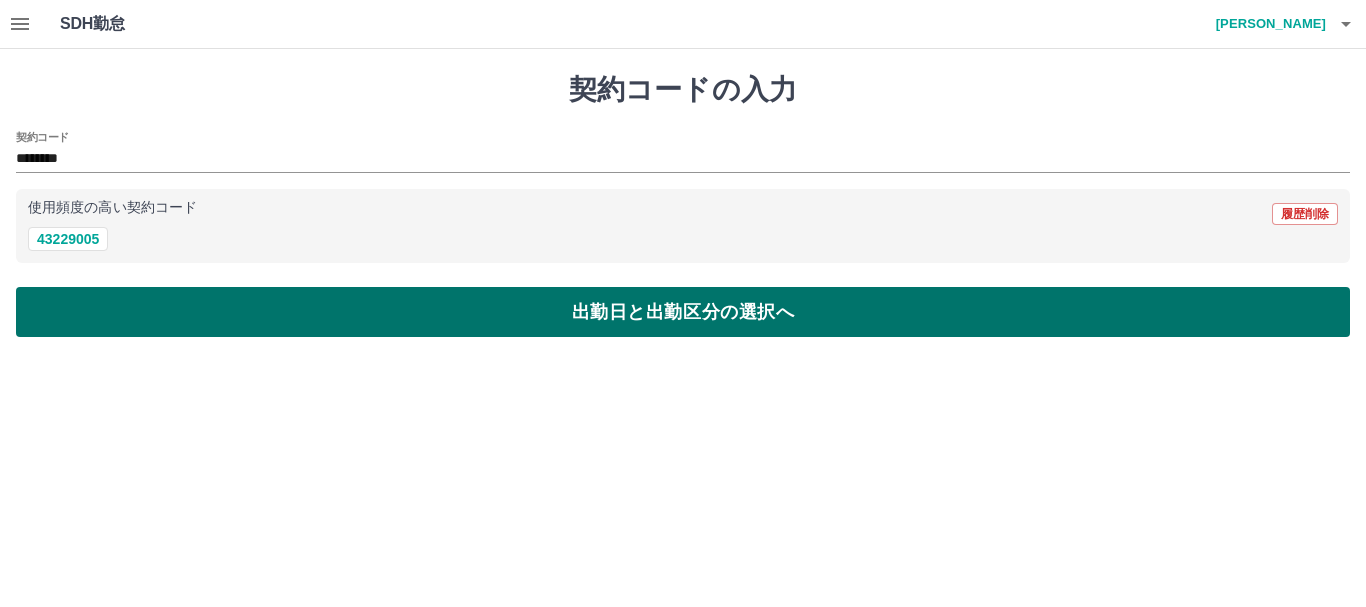 click on "出勤日と出勤区分の選択へ" at bounding box center [683, 312] 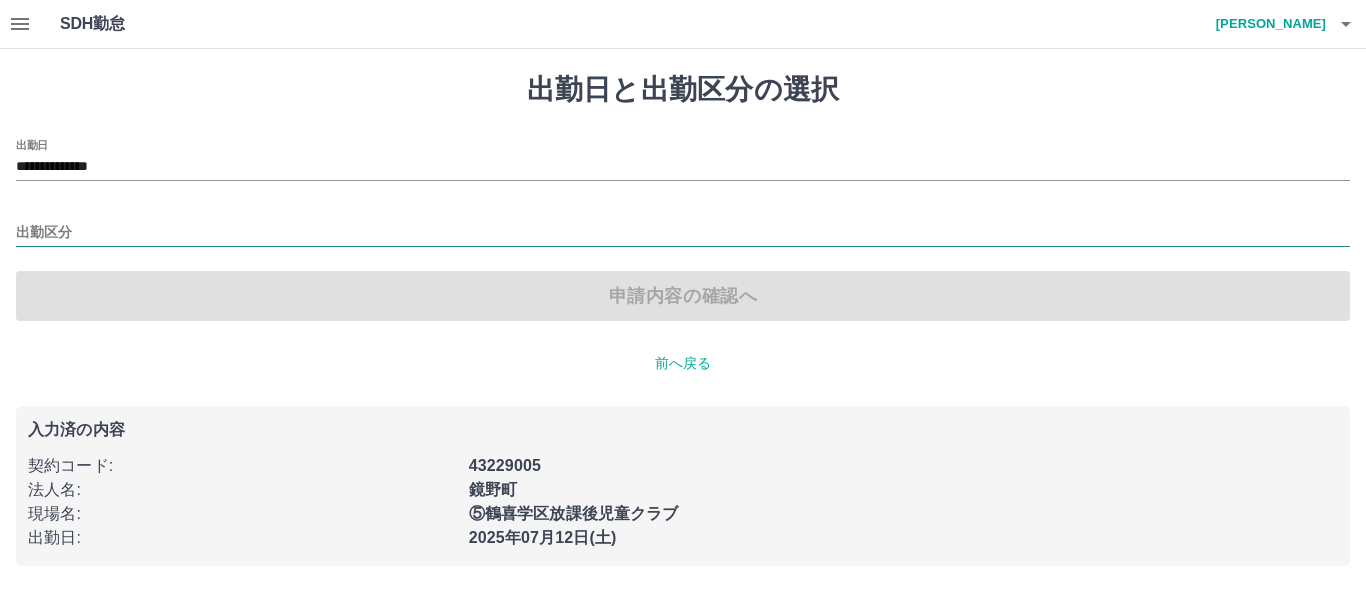 click on "出勤区分" at bounding box center (683, 233) 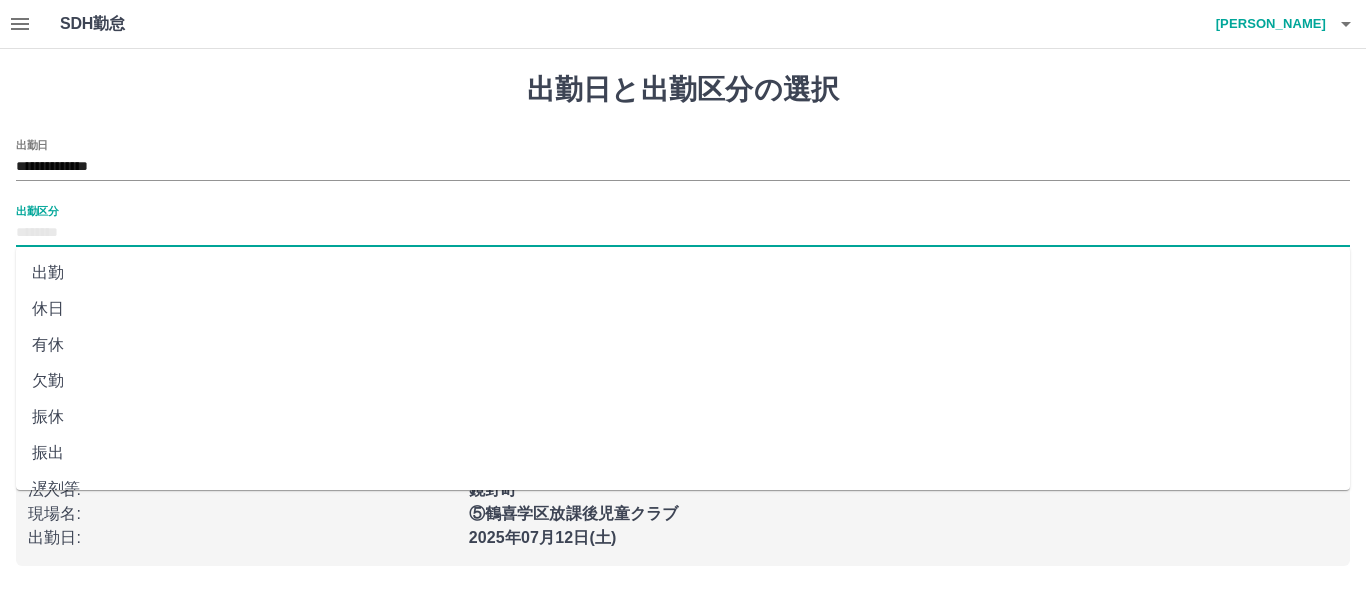 click on "出勤" at bounding box center (683, 273) 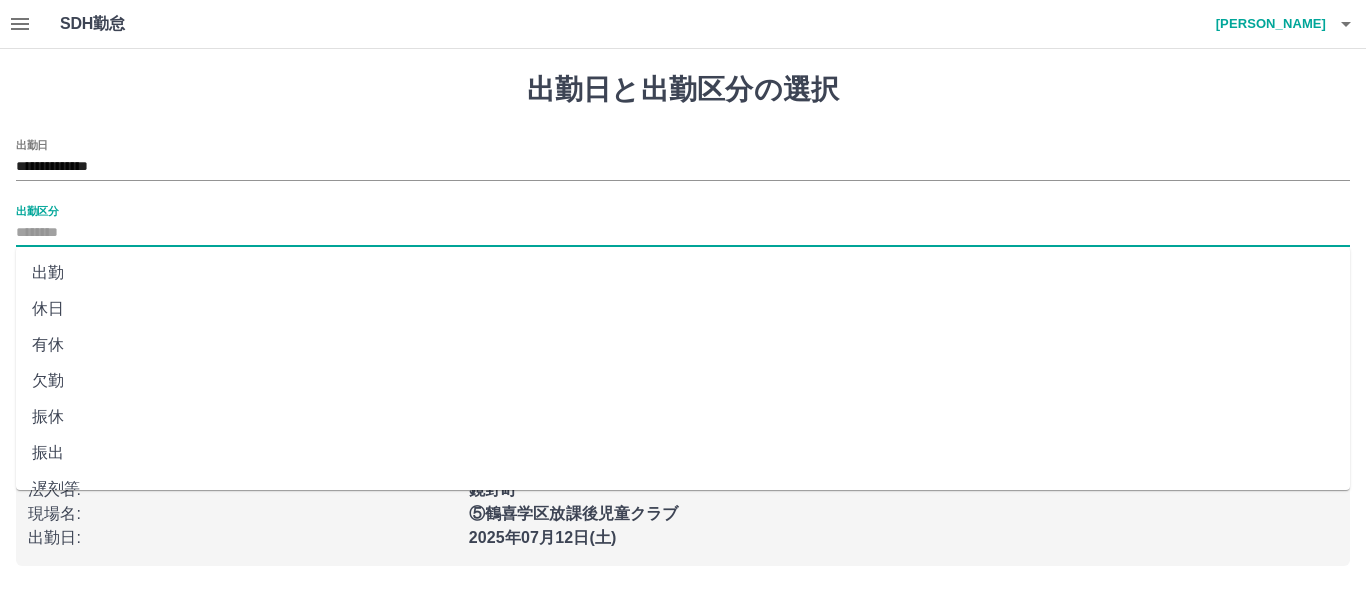 type on "**" 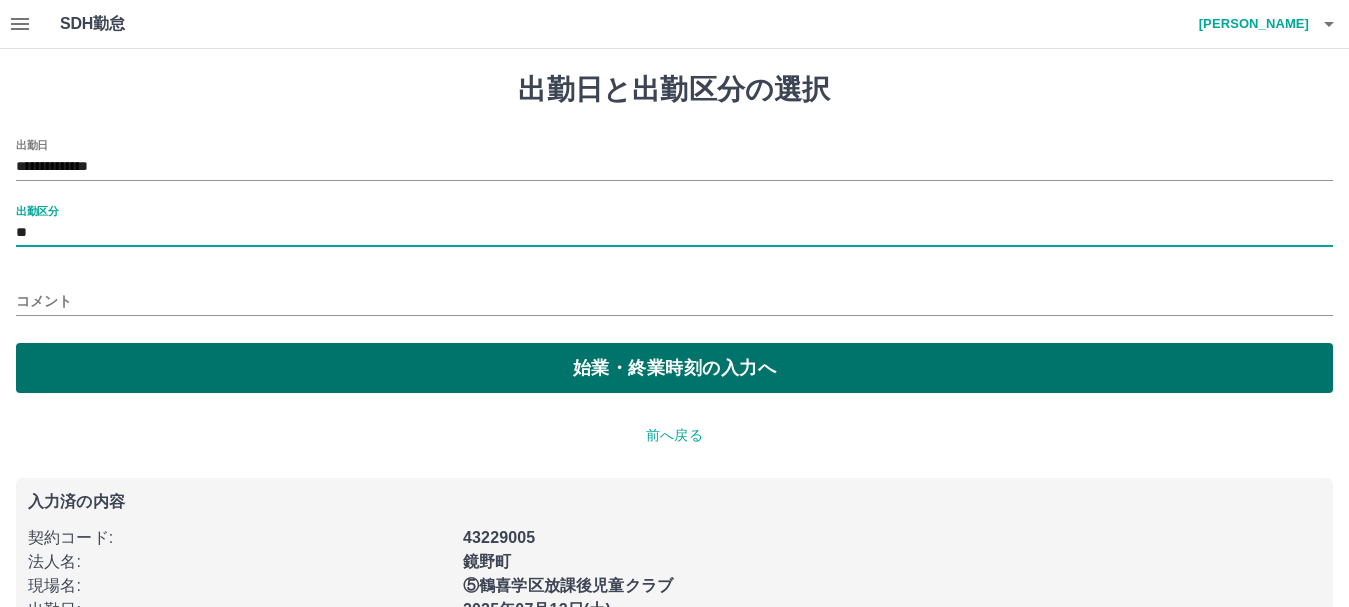 click on "始業・終業時刻の入力へ" at bounding box center (674, 368) 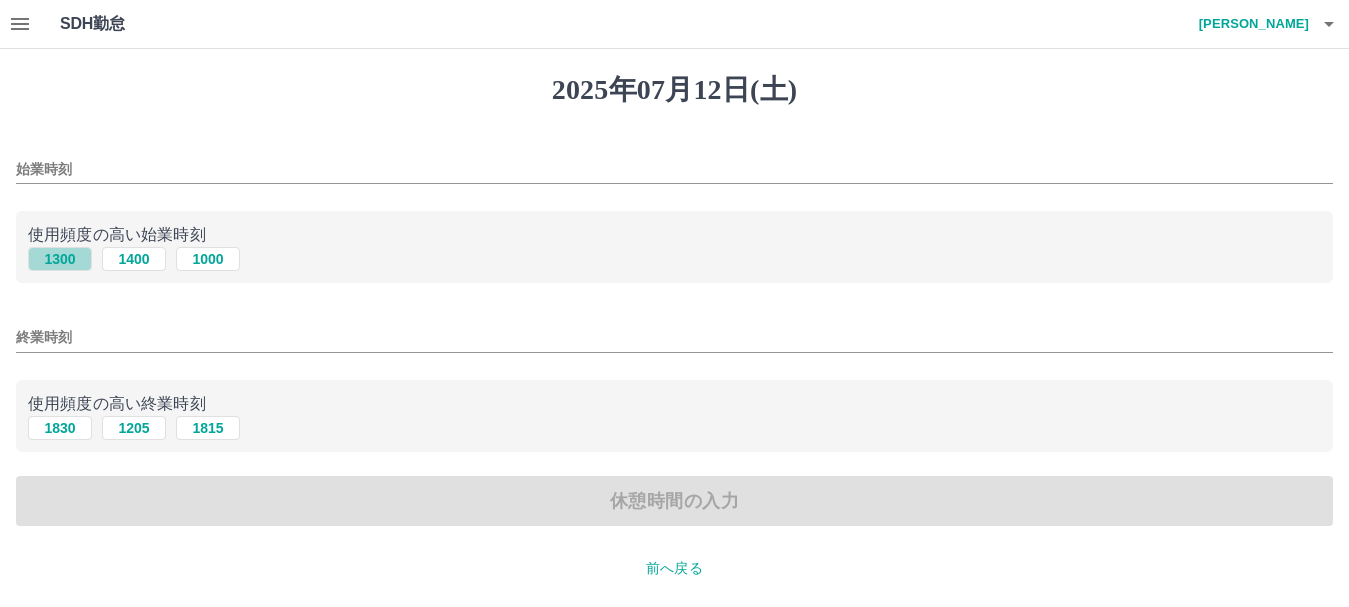click on "1300" at bounding box center (60, 259) 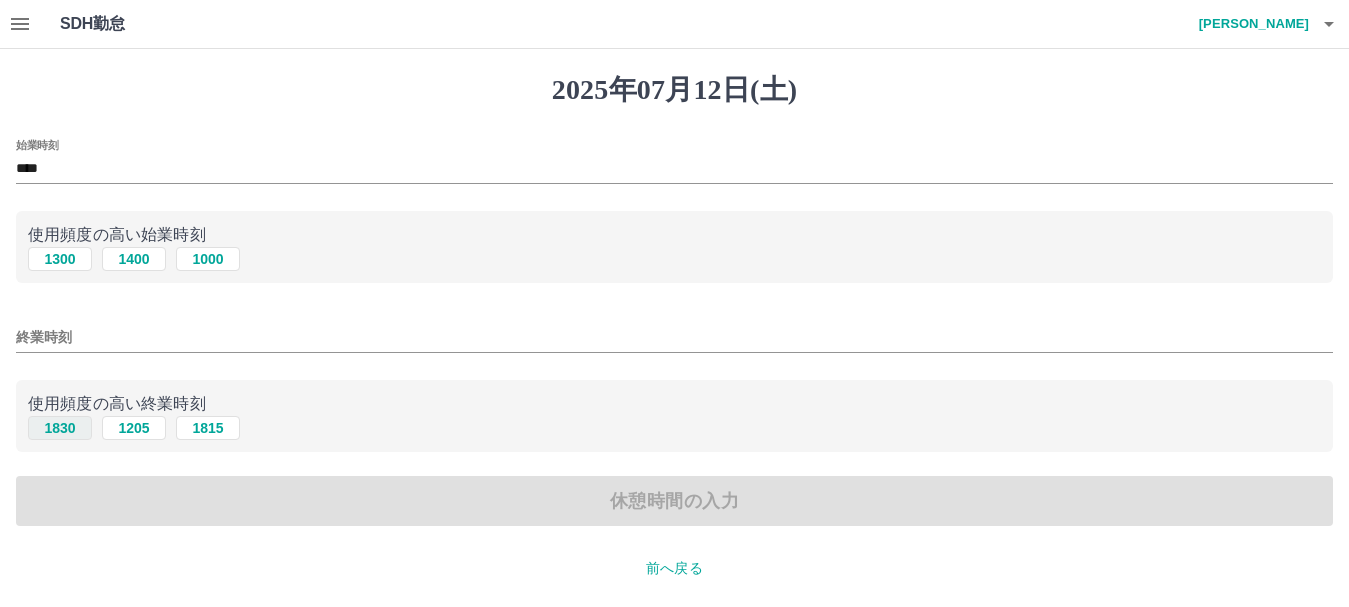click on "1830" at bounding box center [60, 428] 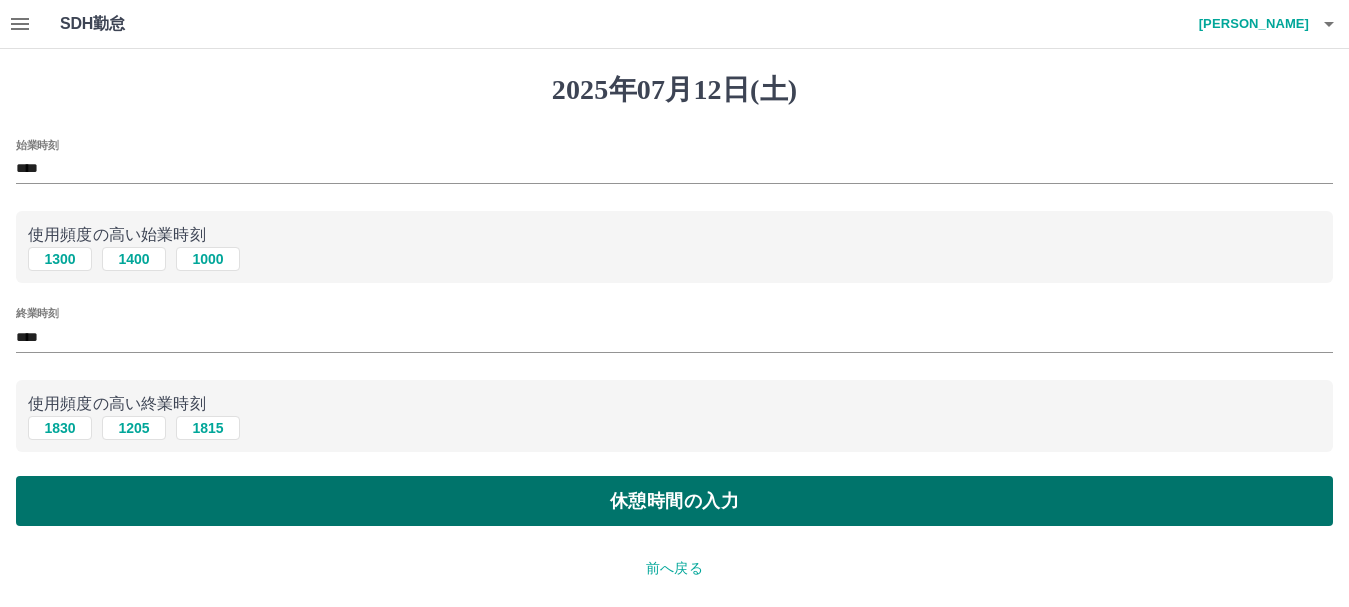 click on "休憩時間の入力" at bounding box center [674, 501] 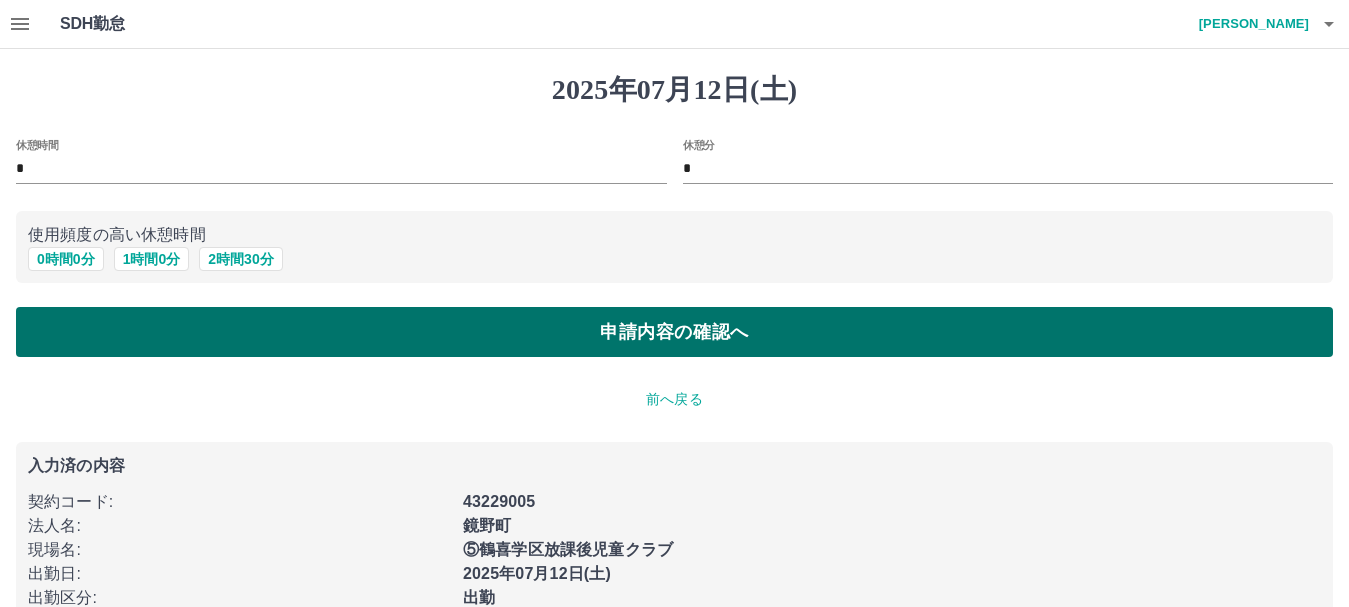 click on "申請内容の確認へ" at bounding box center (674, 332) 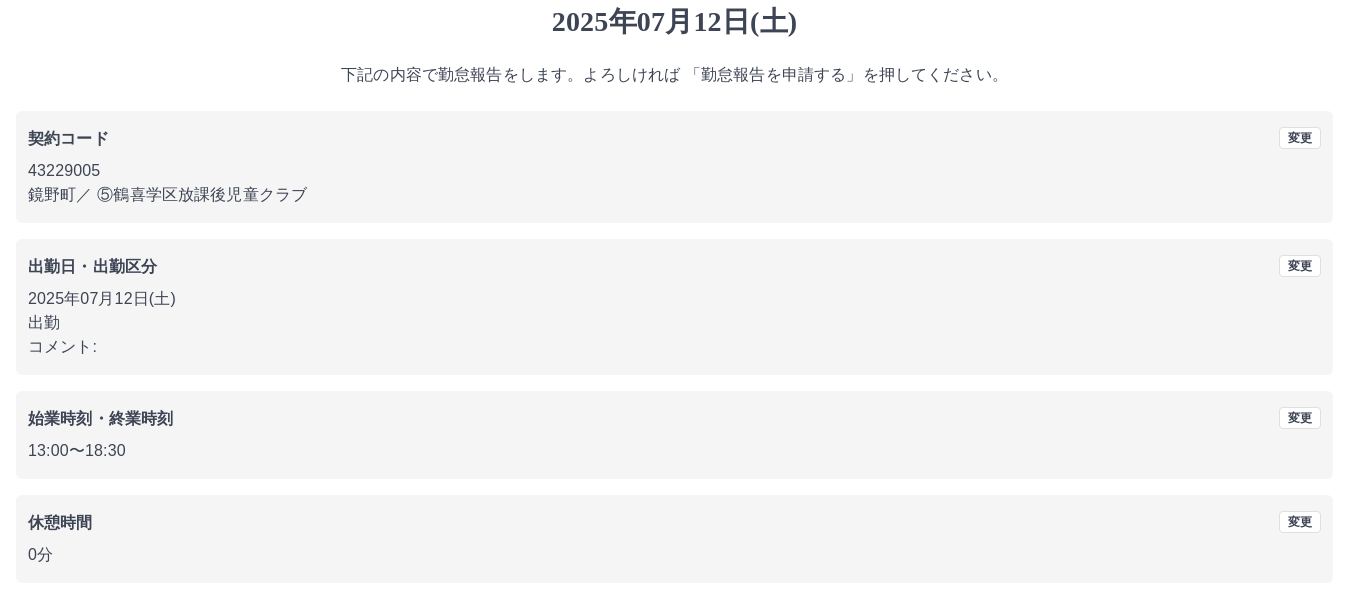 scroll, scrollTop: 142, scrollLeft: 0, axis: vertical 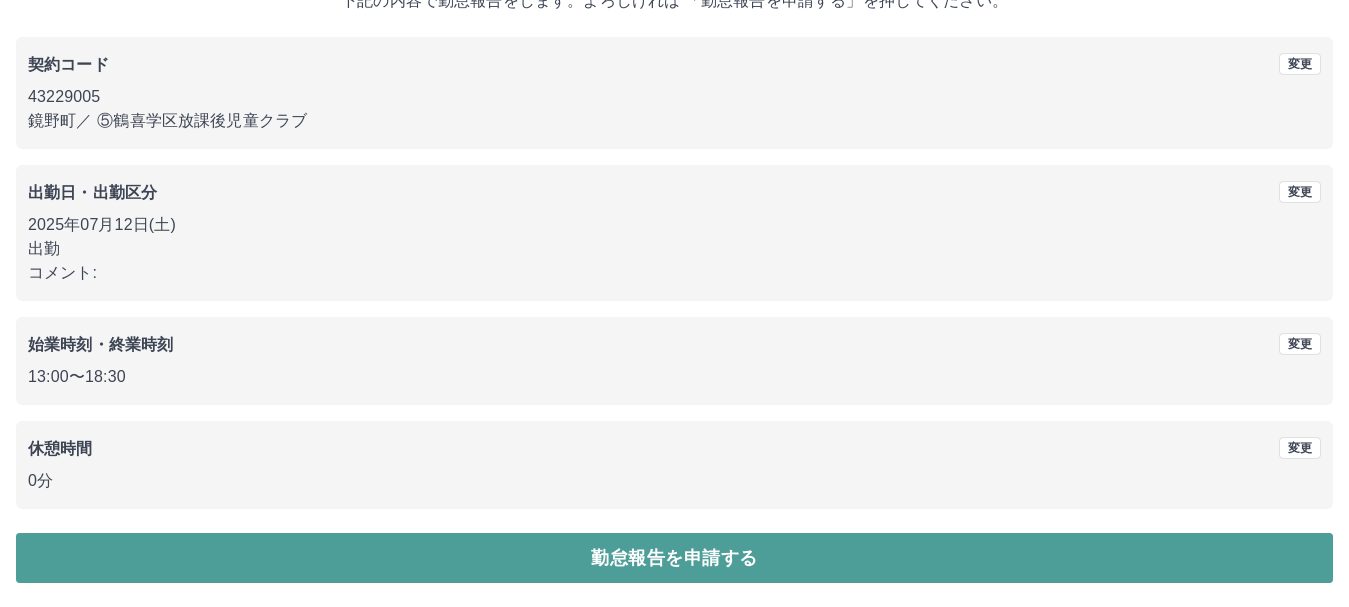 click on "勤怠報告を申請する" at bounding box center (674, 558) 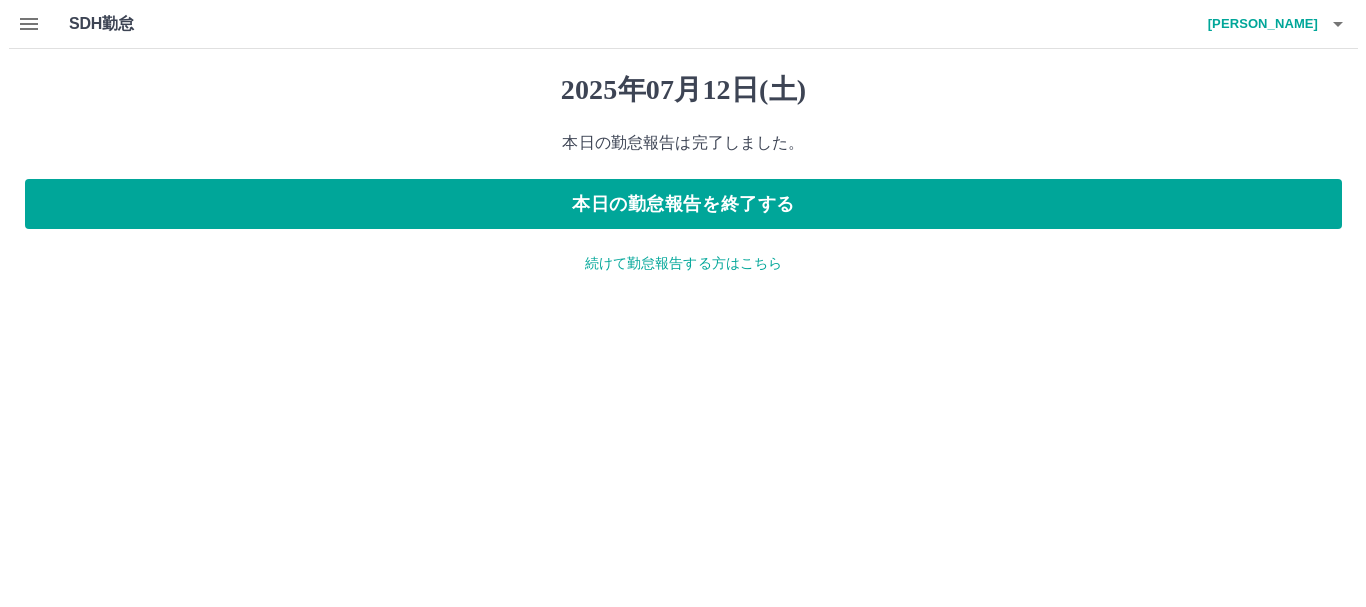 scroll, scrollTop: 0, scrollLeft: 0, axis: both 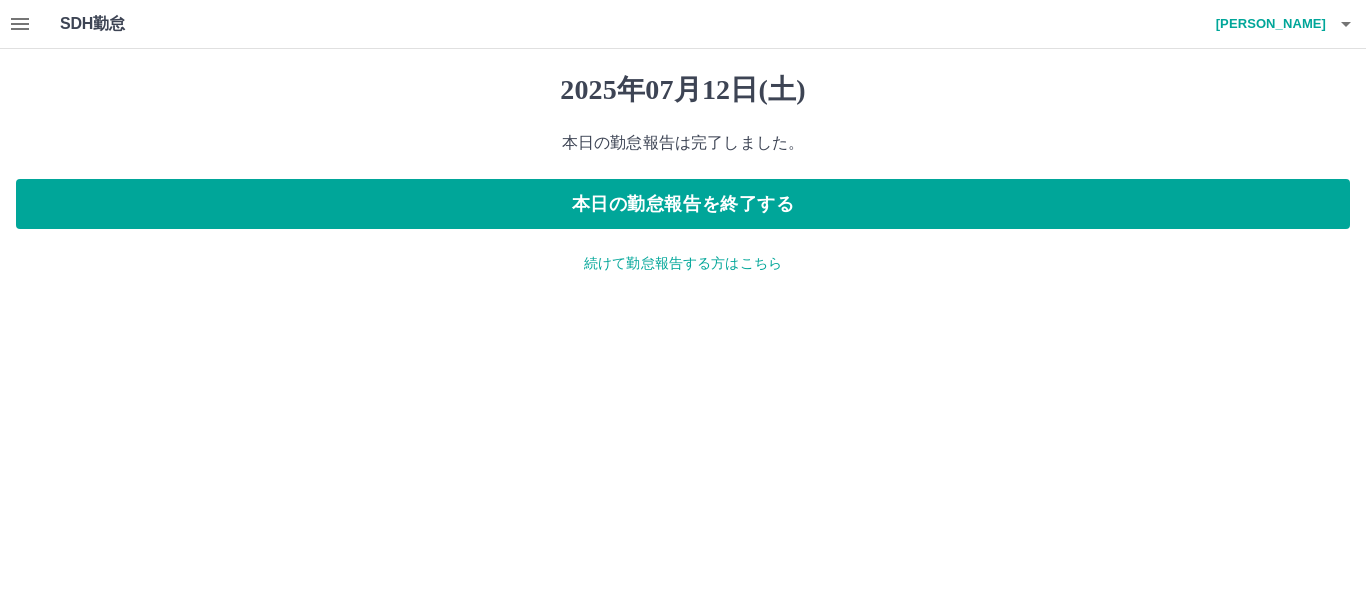 click on "続けて勤怠報告する方はこちら" at bounding box center (683, 263) 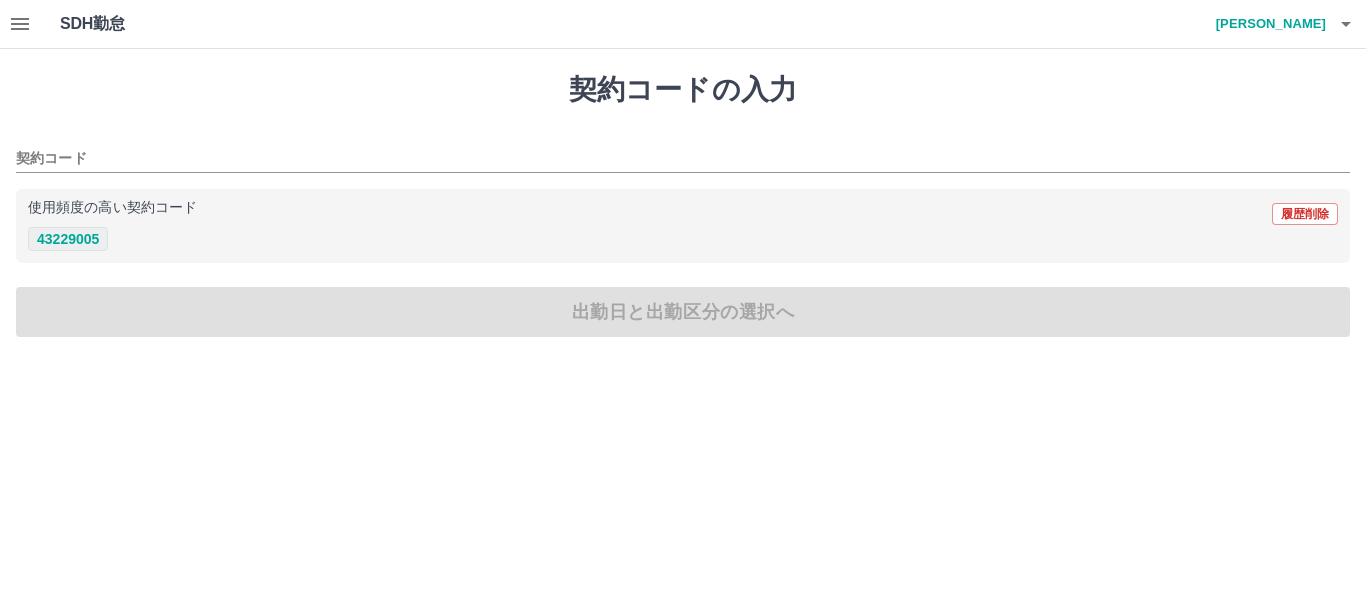 click on "43229005" at bounding box center [68, 239] 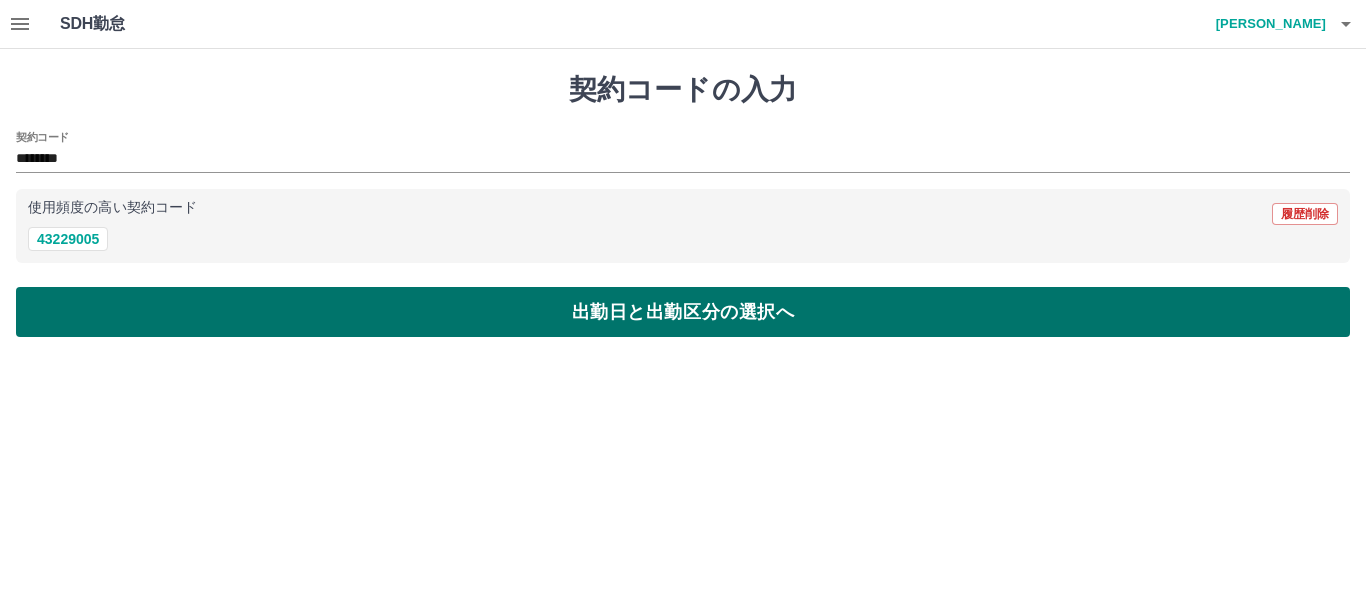 click on "出勤日と出勤区分の選択へ" at bounding box center [683, 312] 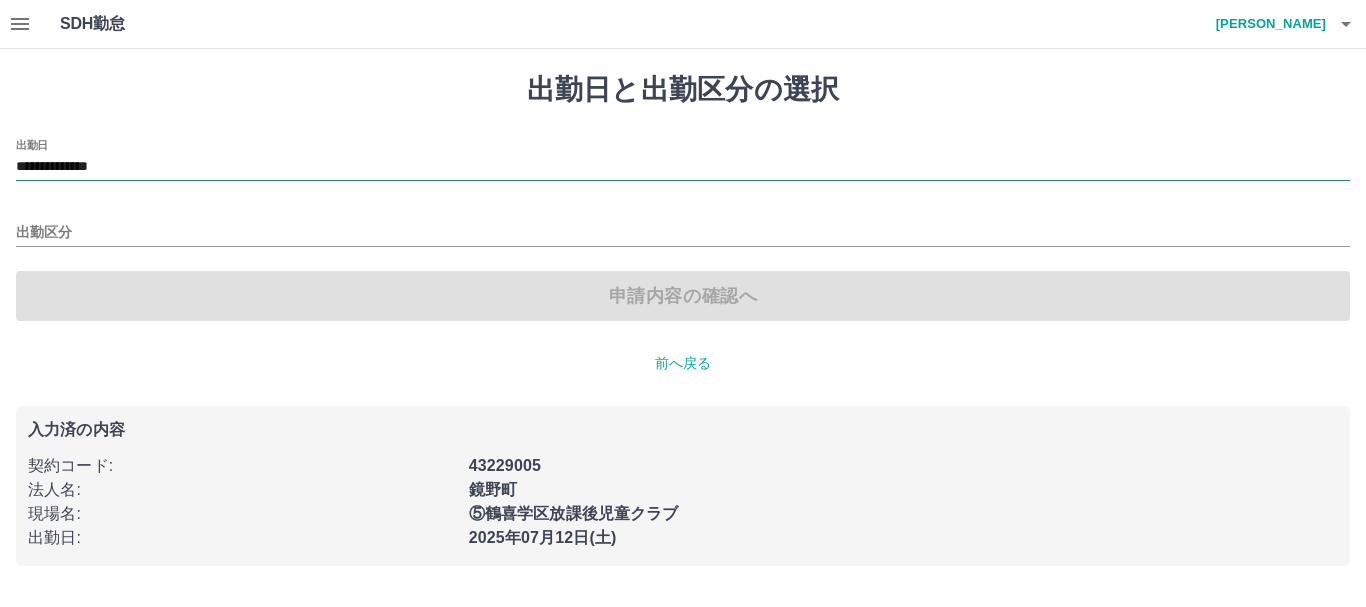 click on "**********" at bounding box center [683, 167] 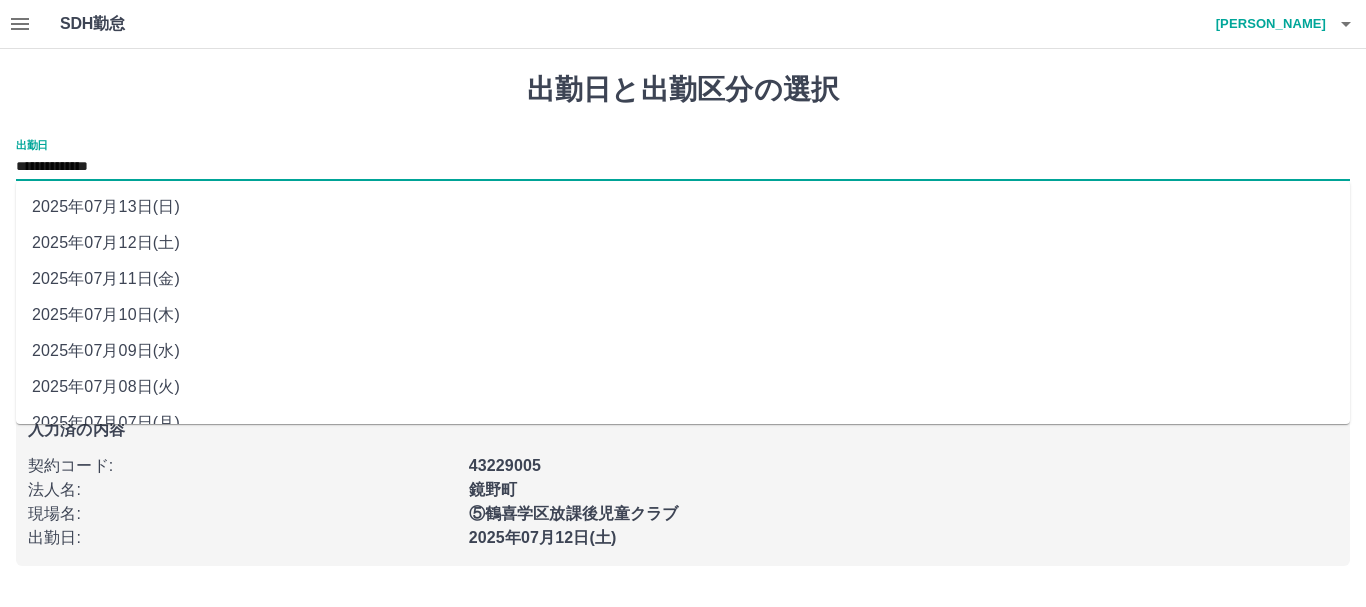 click on "2025年07月13日(日)" at bounding box center [683, 207] 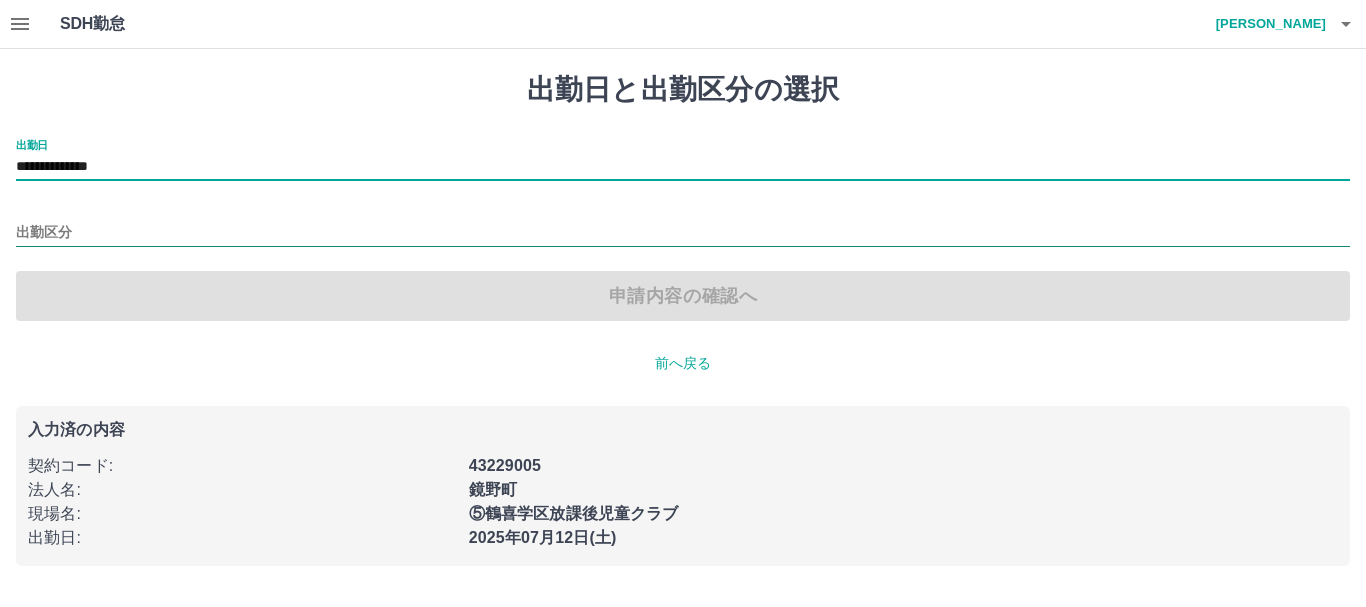 click on "出勤区分" at bounding box center [683, 233] 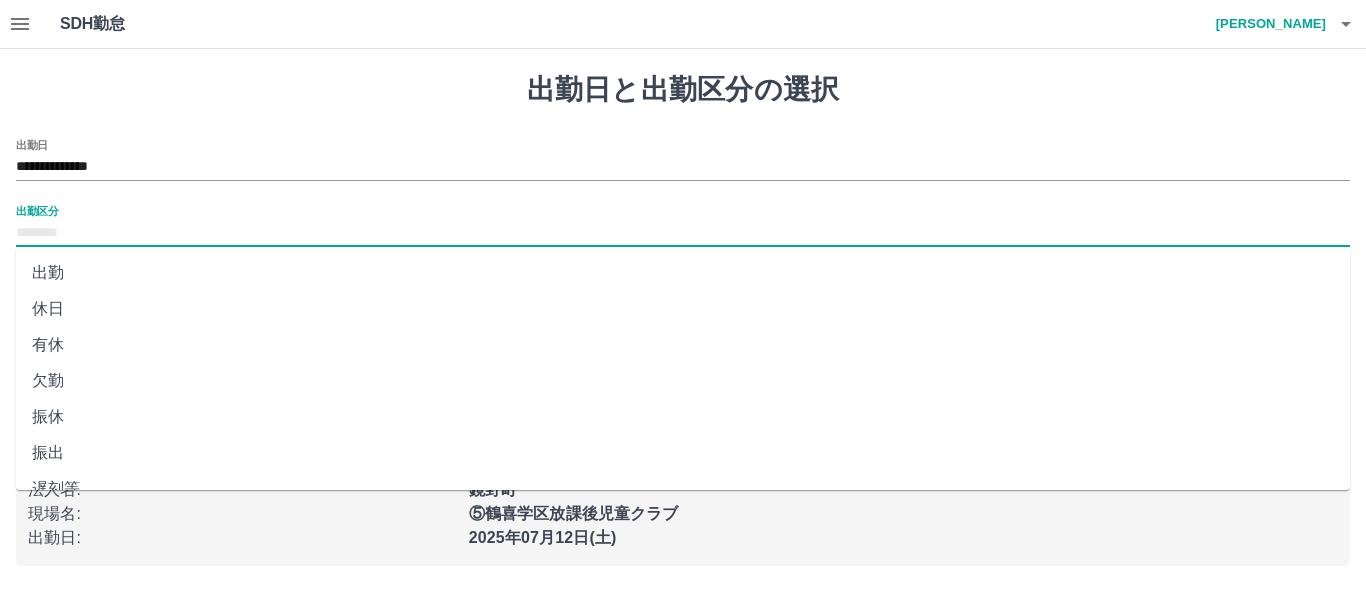 click on "休日" at bounding box center [683, 309] 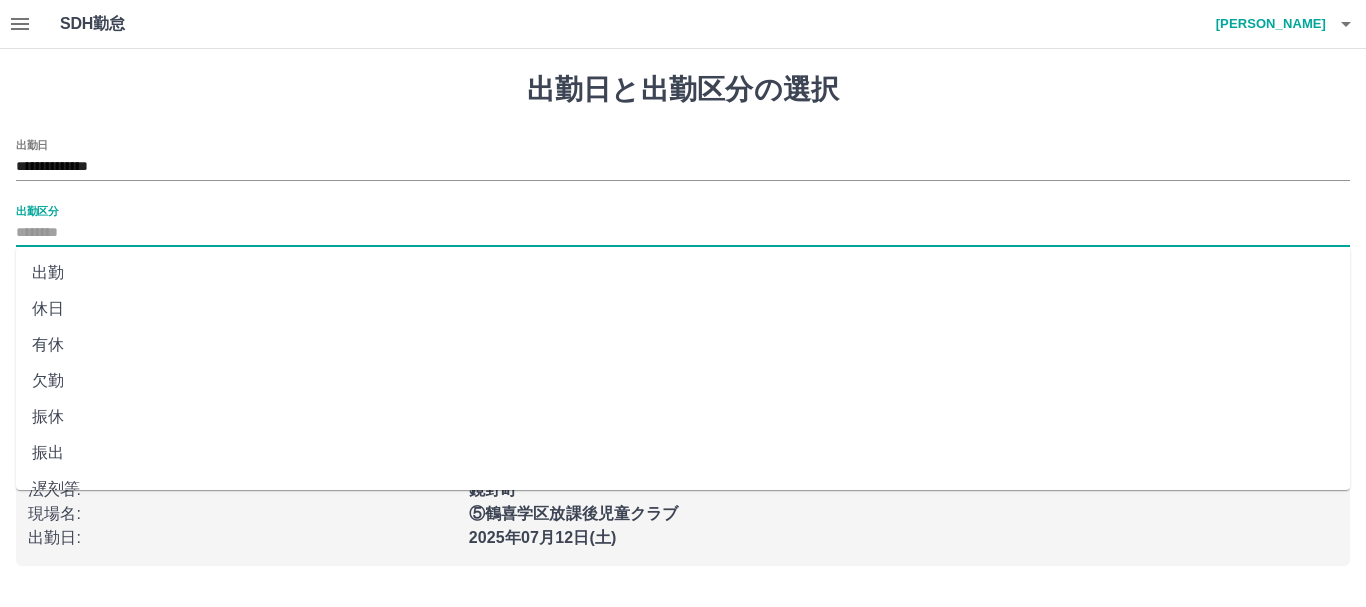 type on "**" 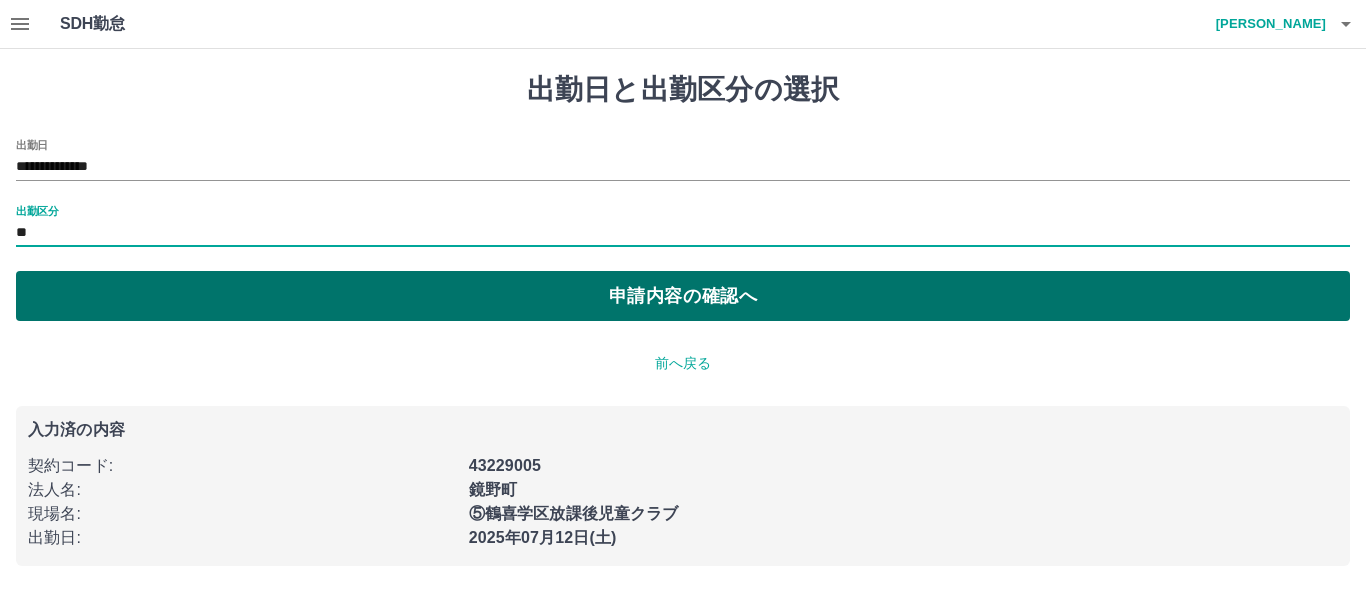 click on "申請内容の確認へ" at bounding box center (683, 296) 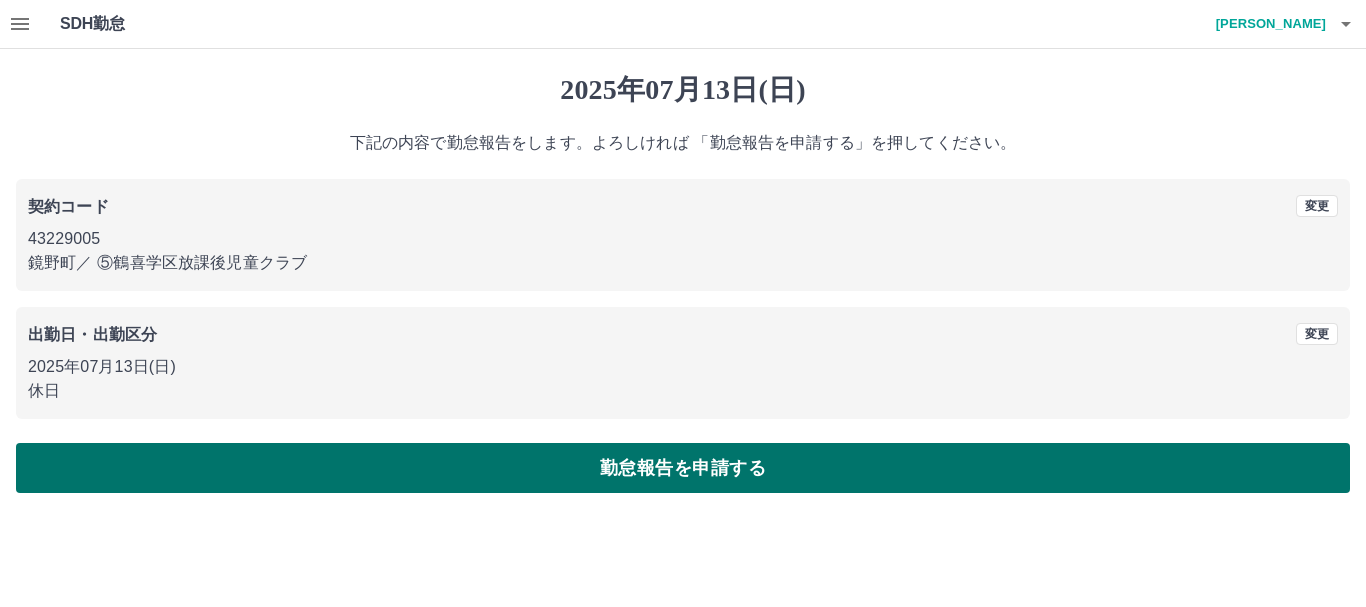 click on "勤怠報告を申請する" at bounding box center (683, 468) 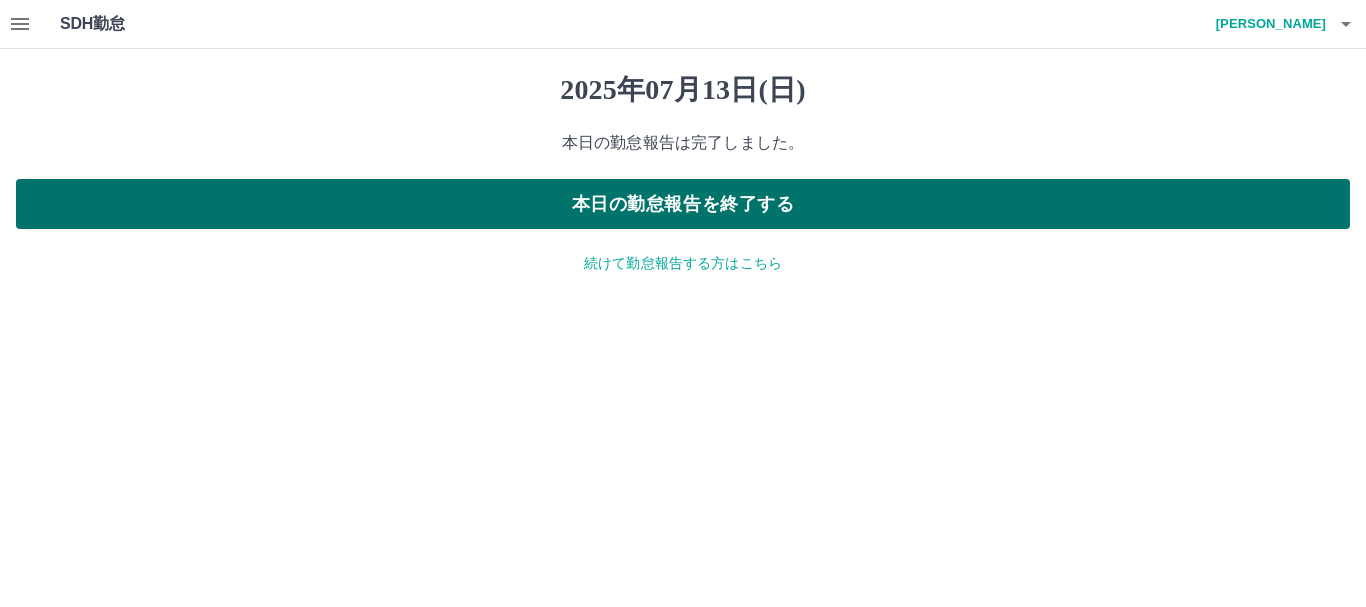 click on "本日の勤怠報告を終了する" at bounding box center [683, 204] 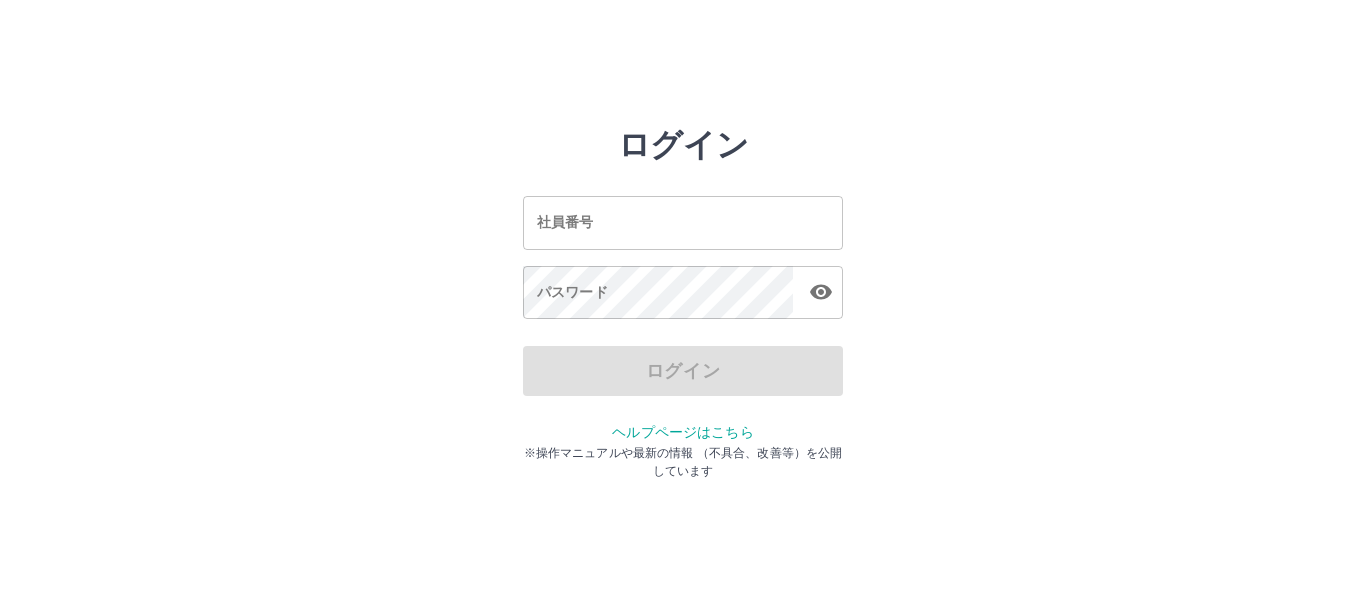 scroll, scrollTop: 0, scrollLeft: 0, axis: both 